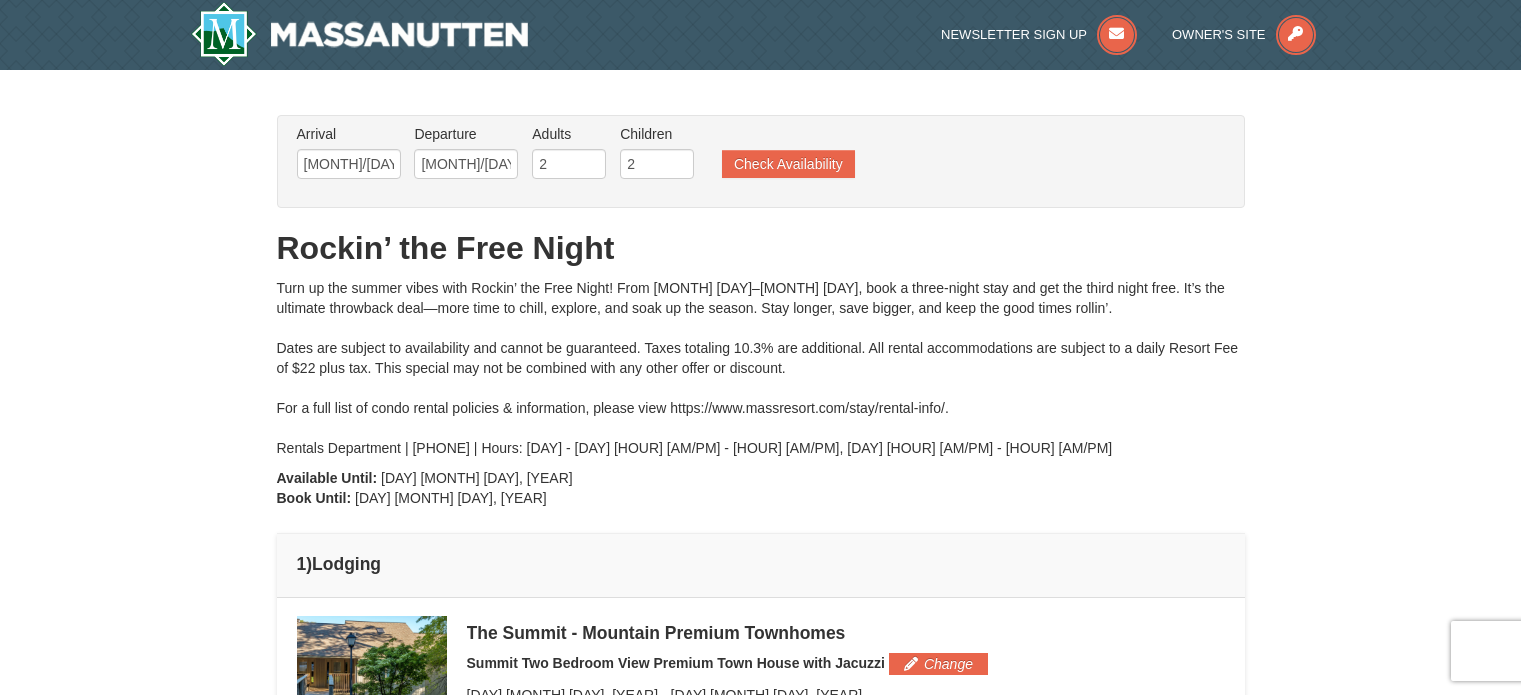 scroll, scrollTop: 0, scrollLeft: 0, axis: both 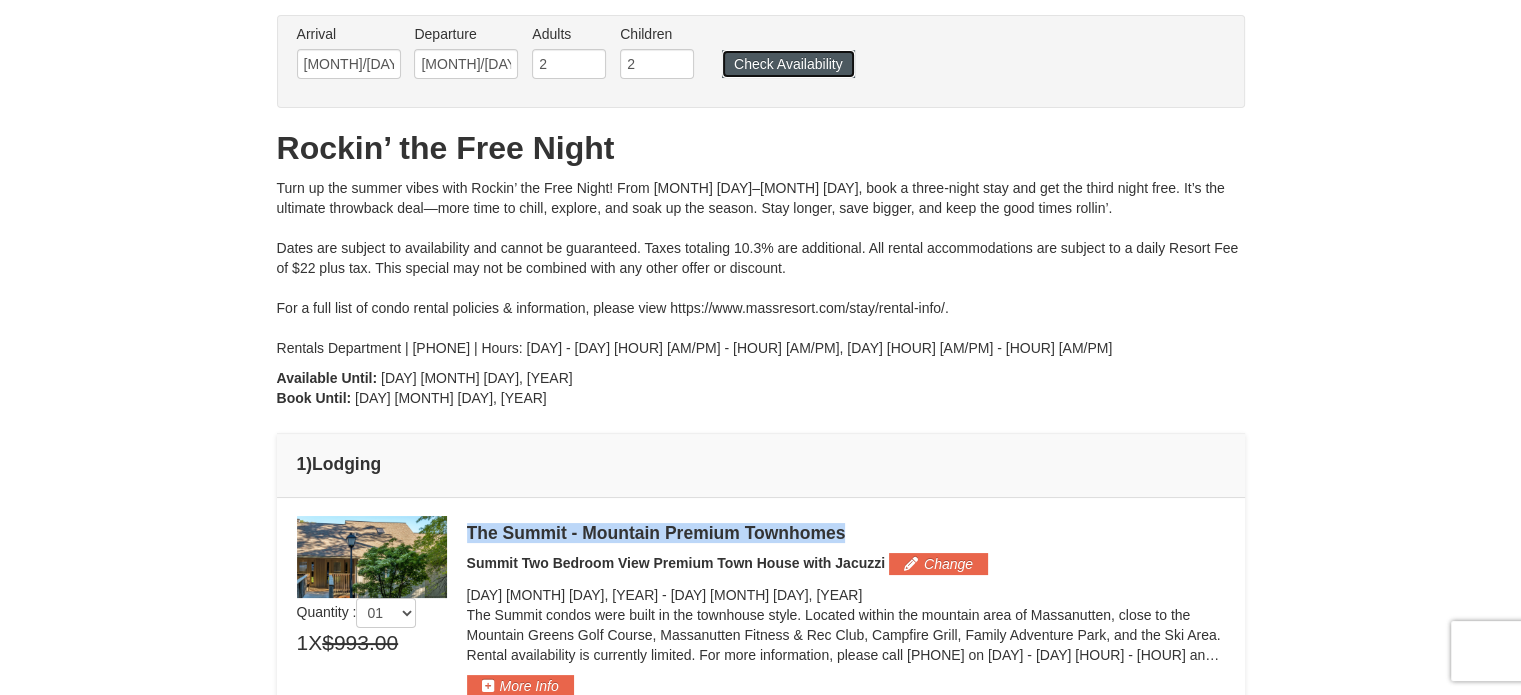 click on "Check Availability" at bounding box center [788, 64] 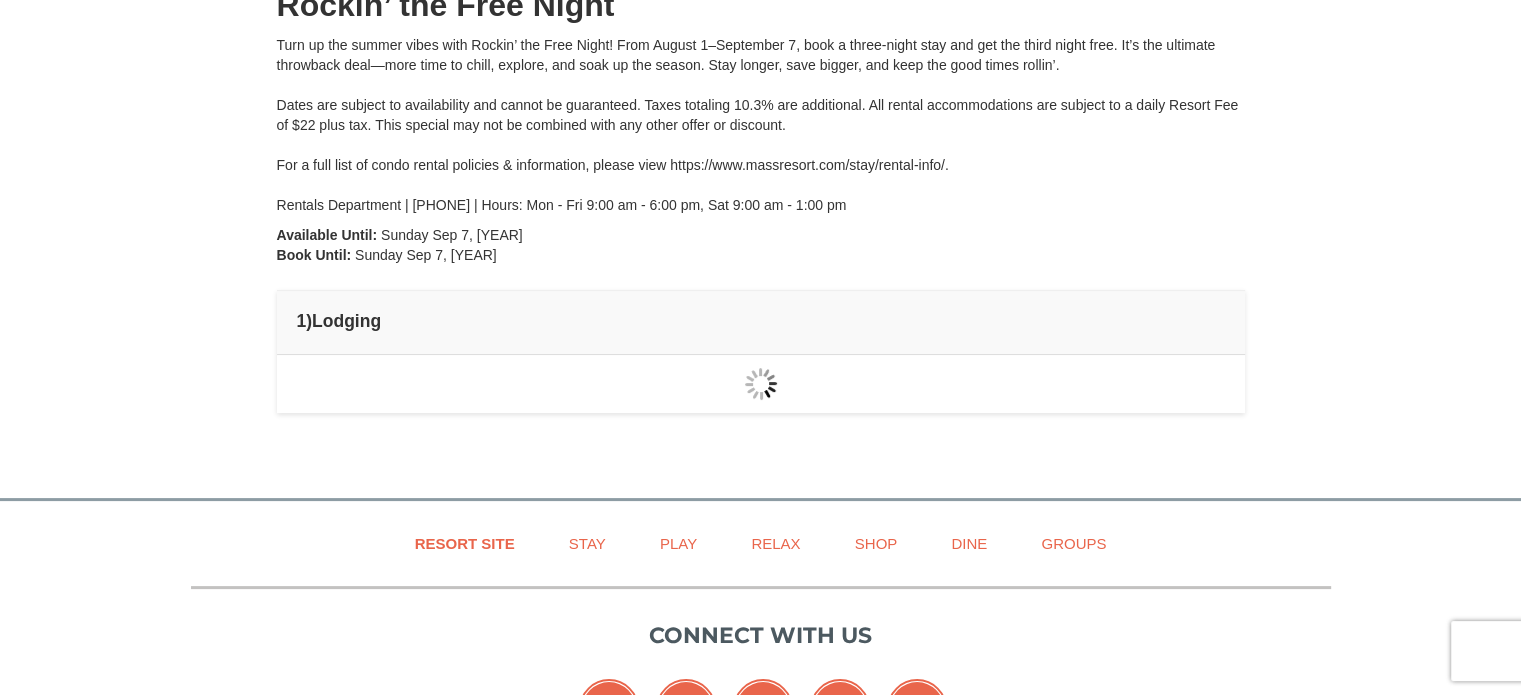 scroll, scrollTop: 242, scrollLeft: 0, axis: vertical 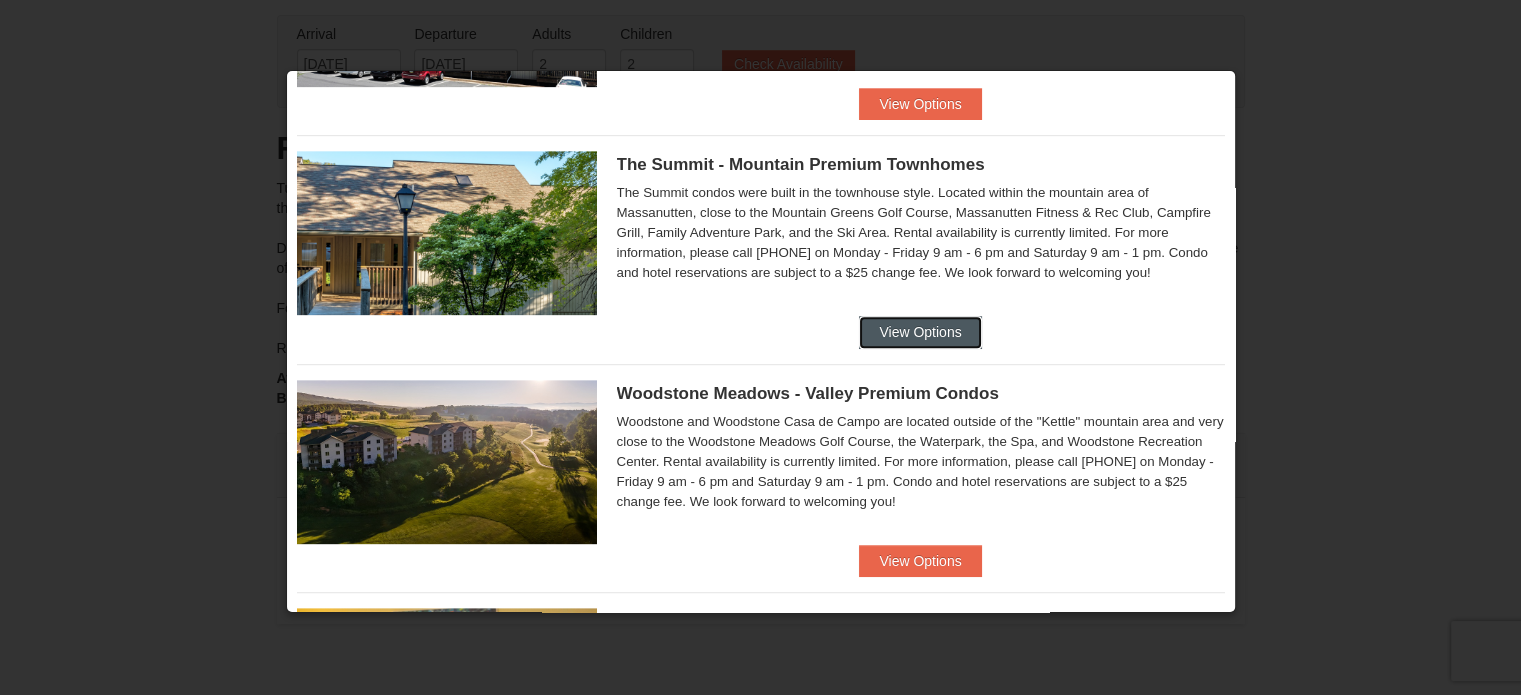 click on "View Options" at bounding box center (920, 332) 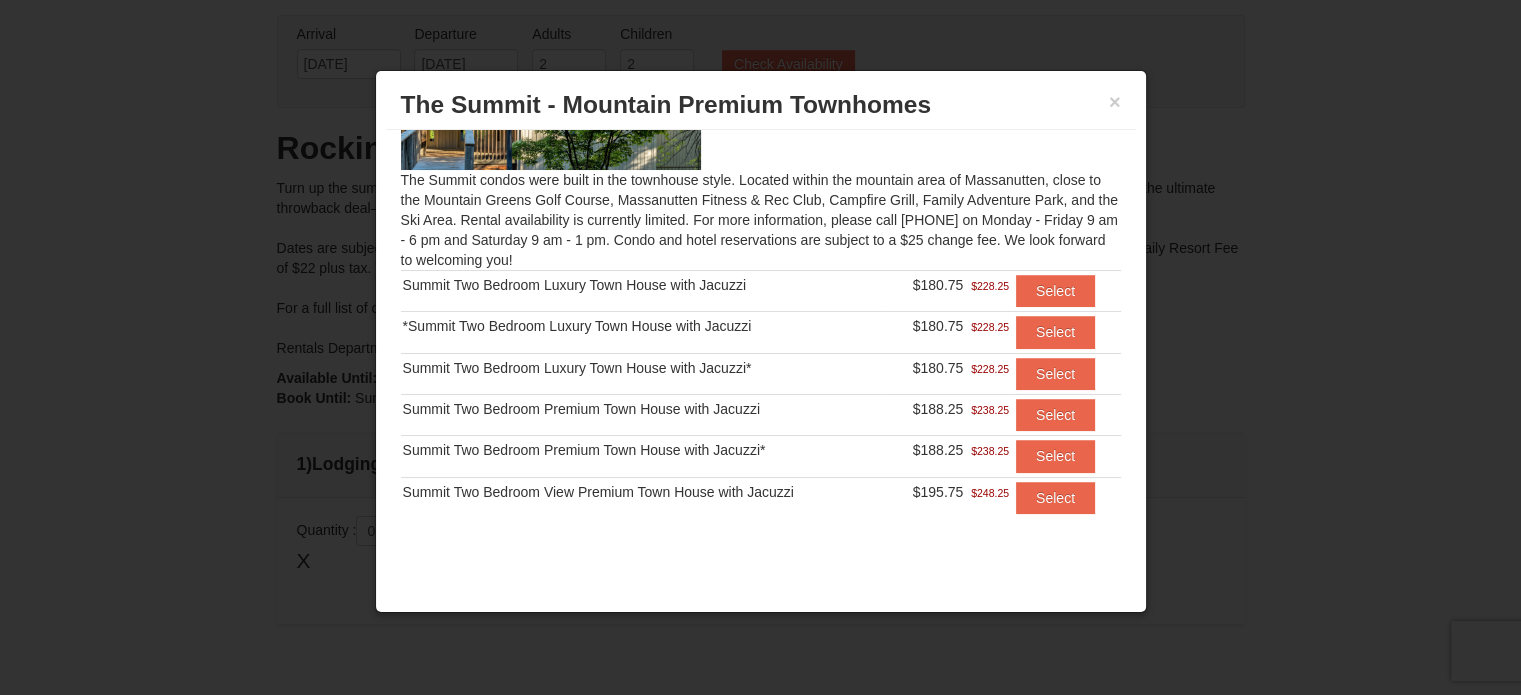 scroll, scrollTop: 140, scrollLeft: 0, axis: vertical 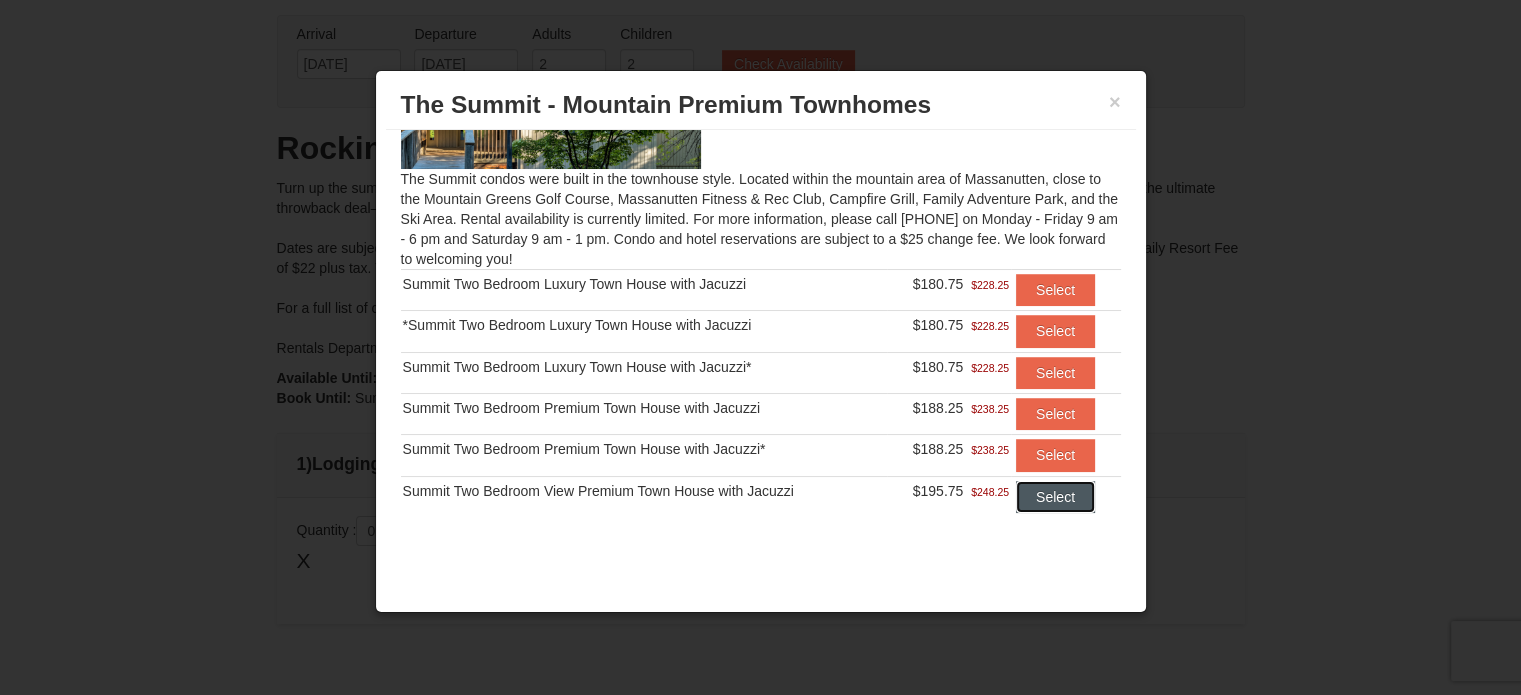 click on "Select" at bounding box center (1055, 497) 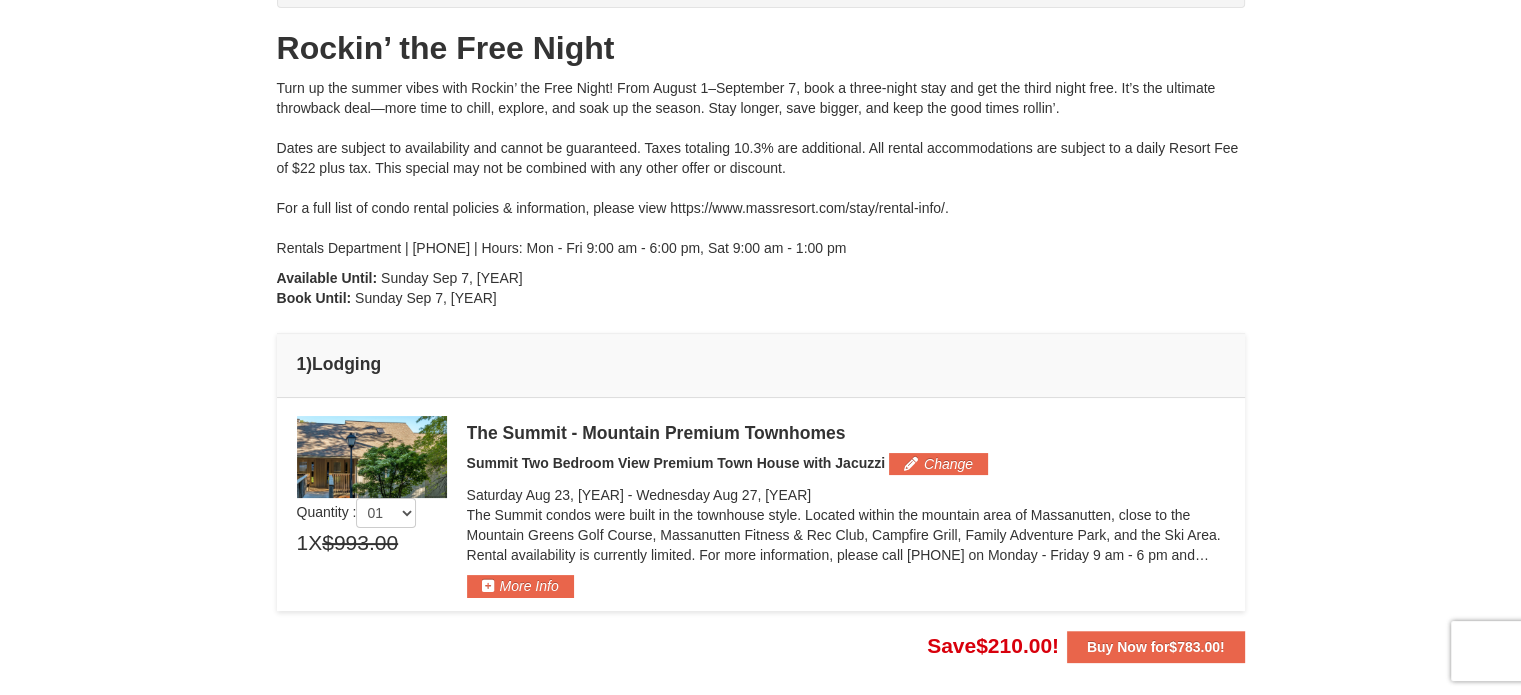scroll, scrollTop: 300, scrollLeft: 0, axis: vertical 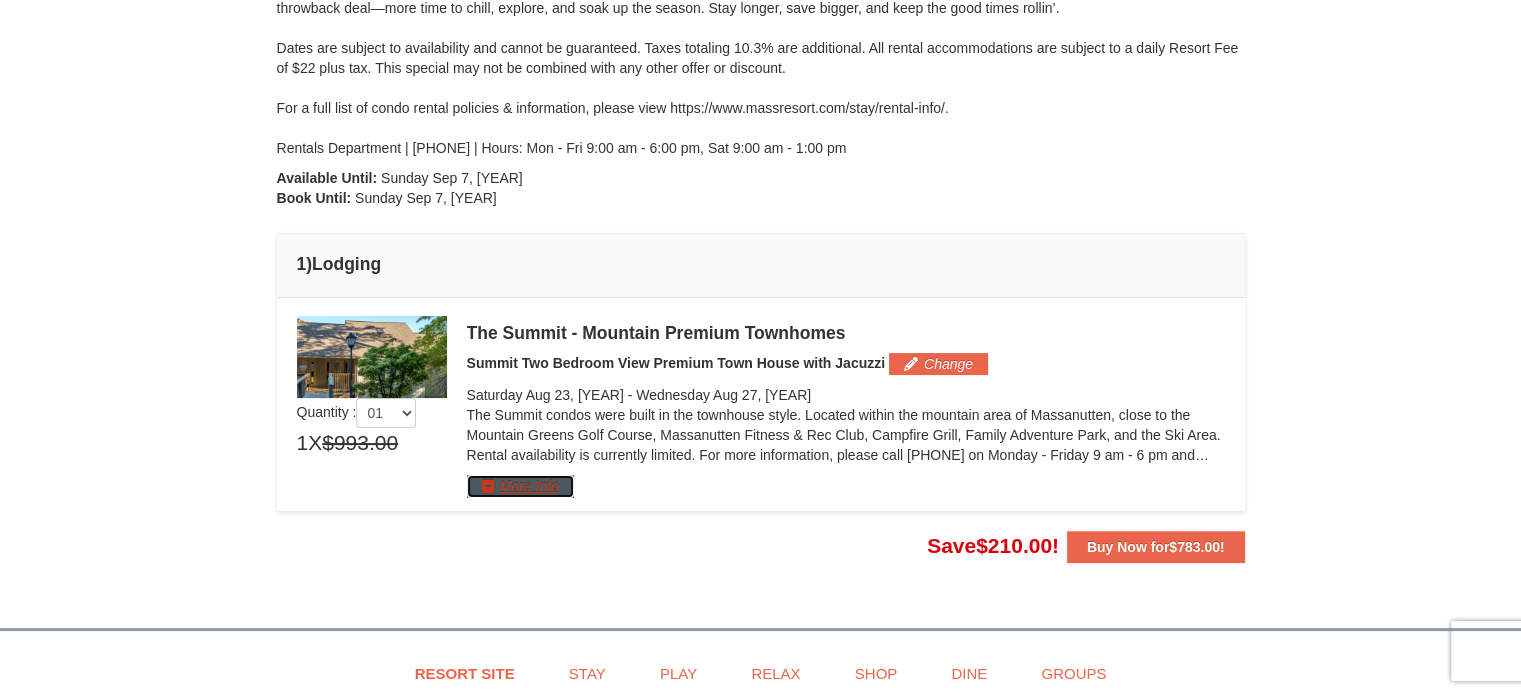click on "More Info" at bounding box center (520, 486) 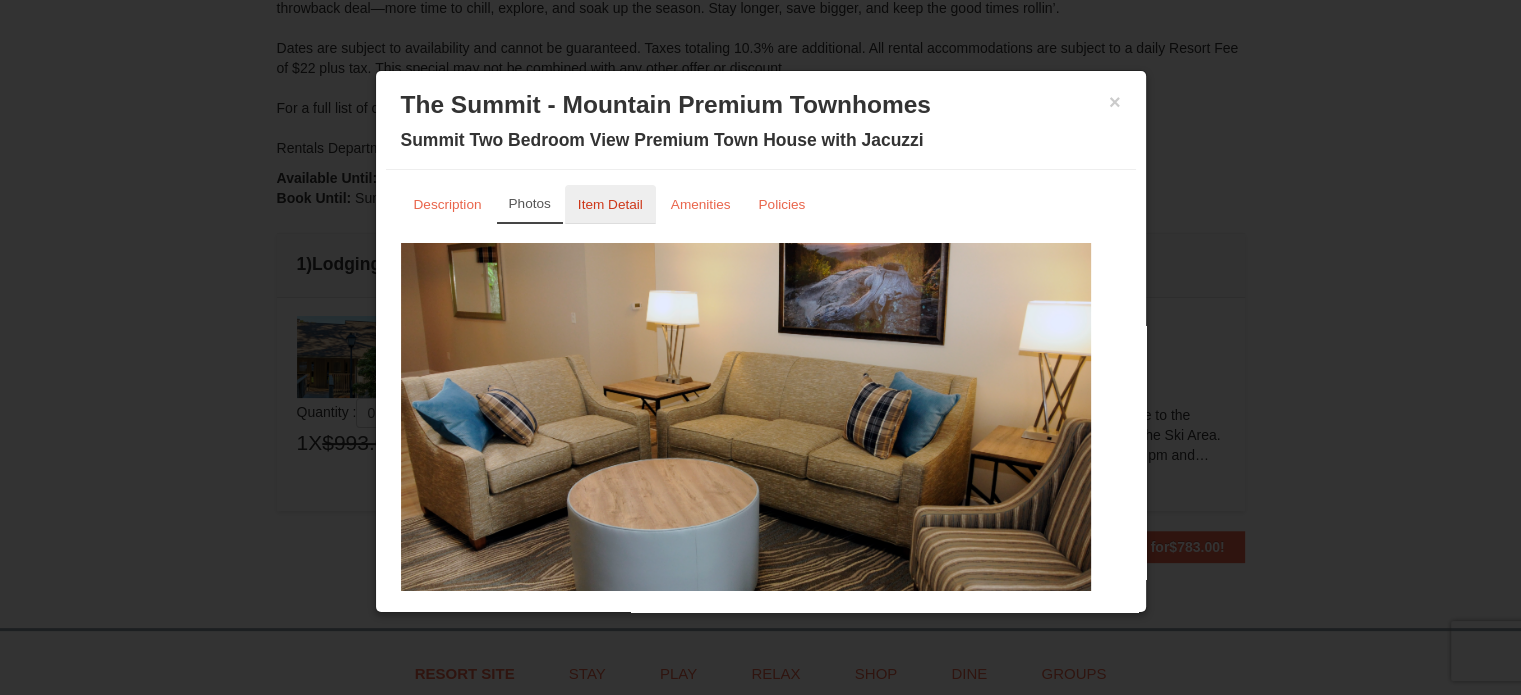 click on "Item Detail" at bounding box center (610, 204) 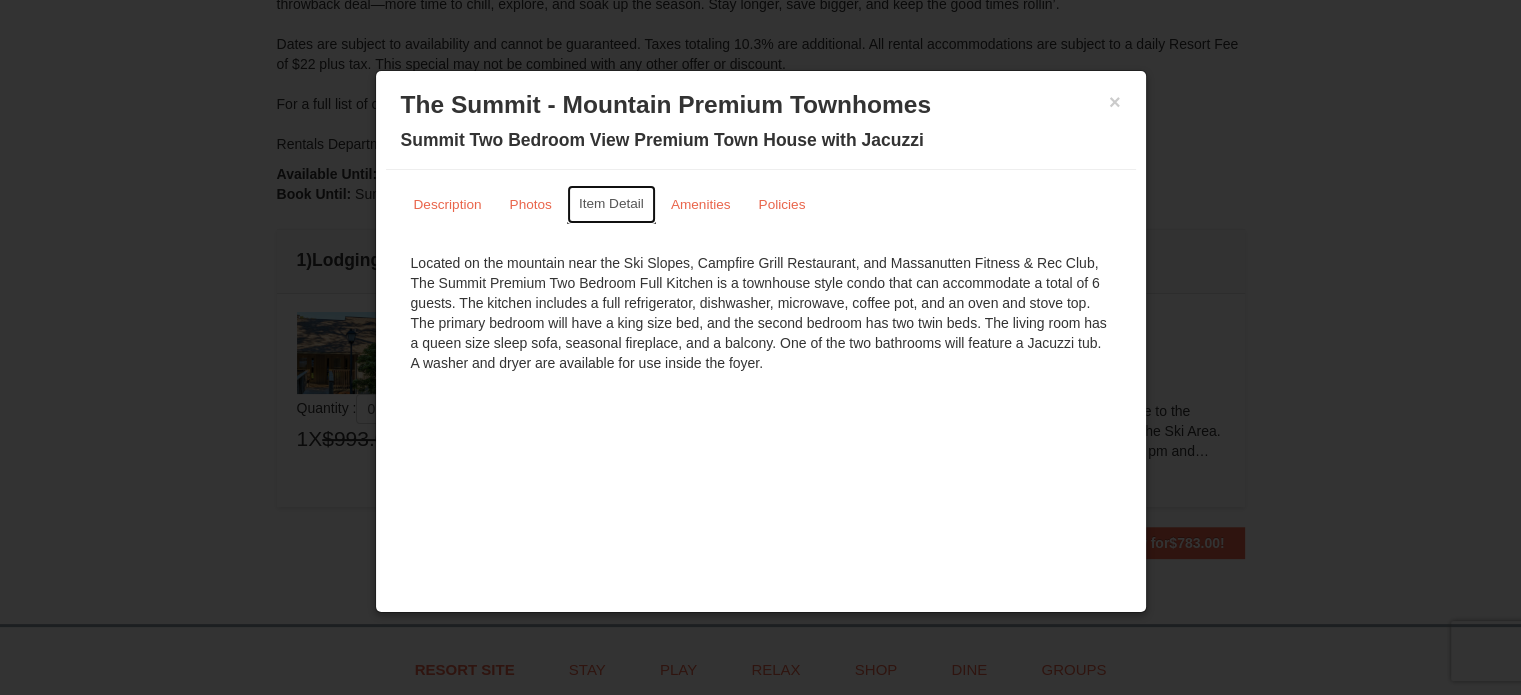 scroll, scrollTop: 300, scrollLeft: 0, axis: vertical 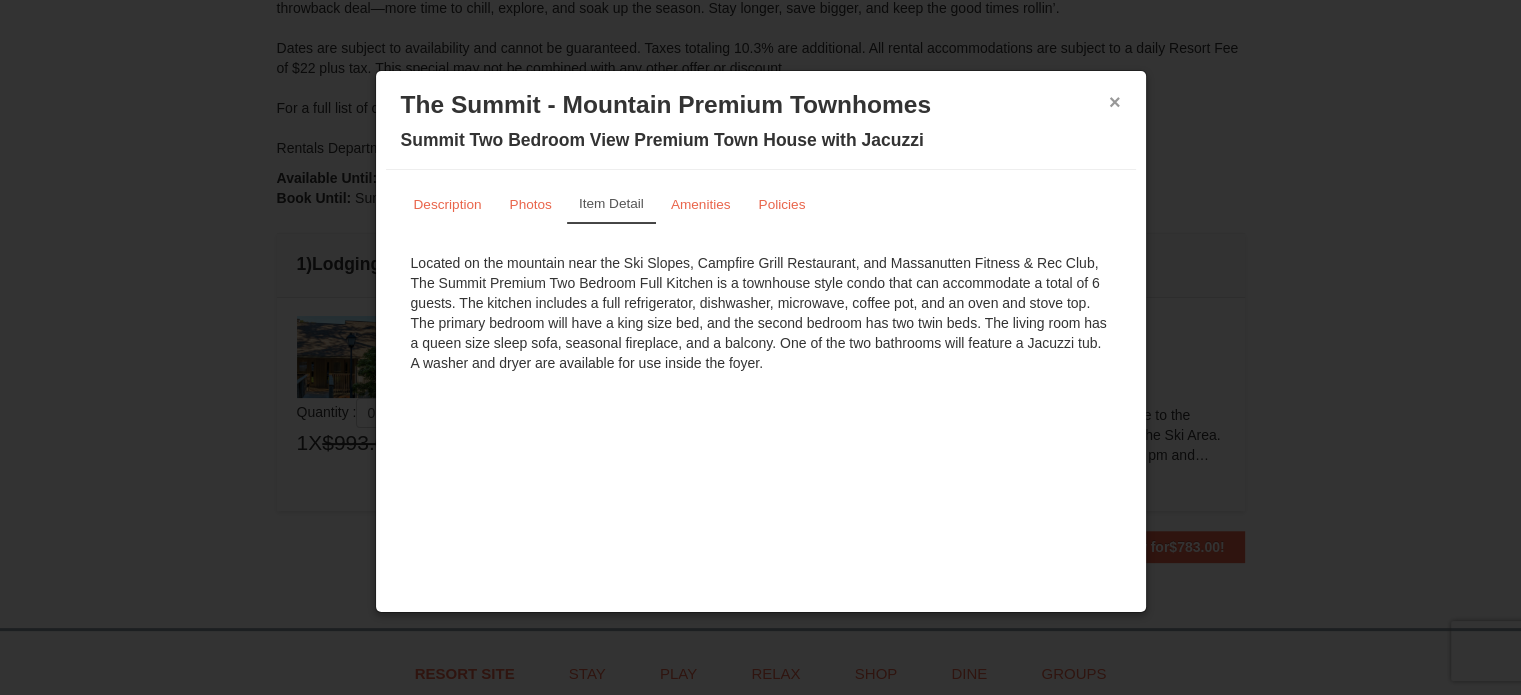 click on "×" at bounding box center [1115, 102] 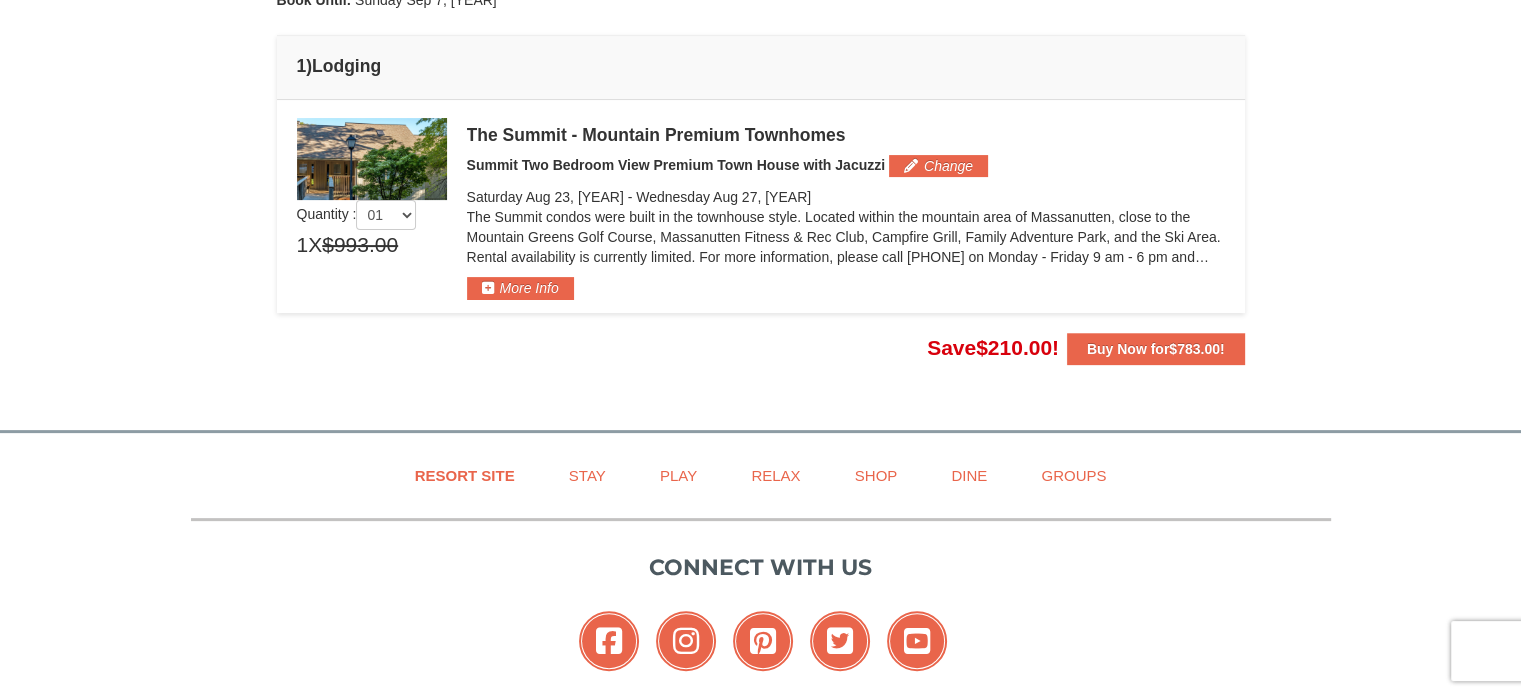 scroll, scrollTop: 500, scrollLeft: 0, axis: vertical 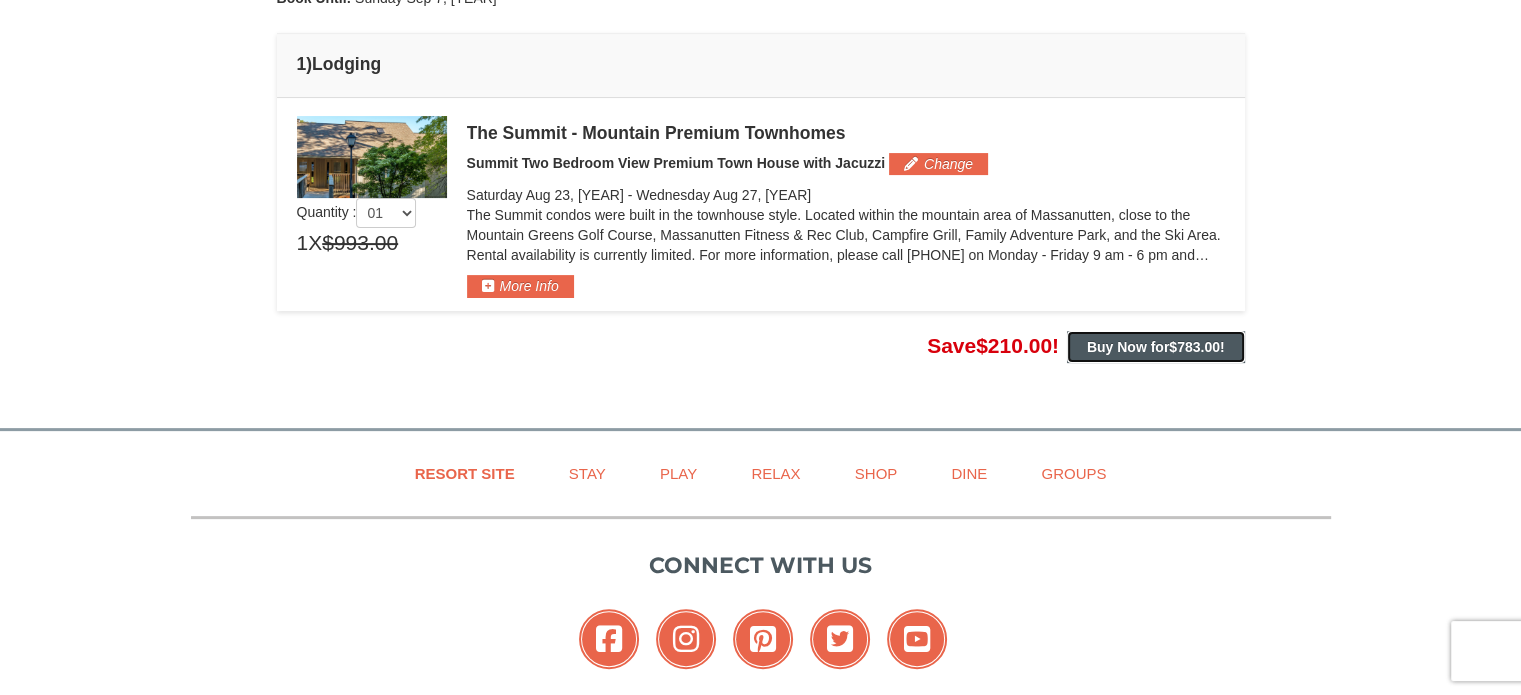 click on "Buy Now for
$783.00 !" at bounding box center [1156, 347] 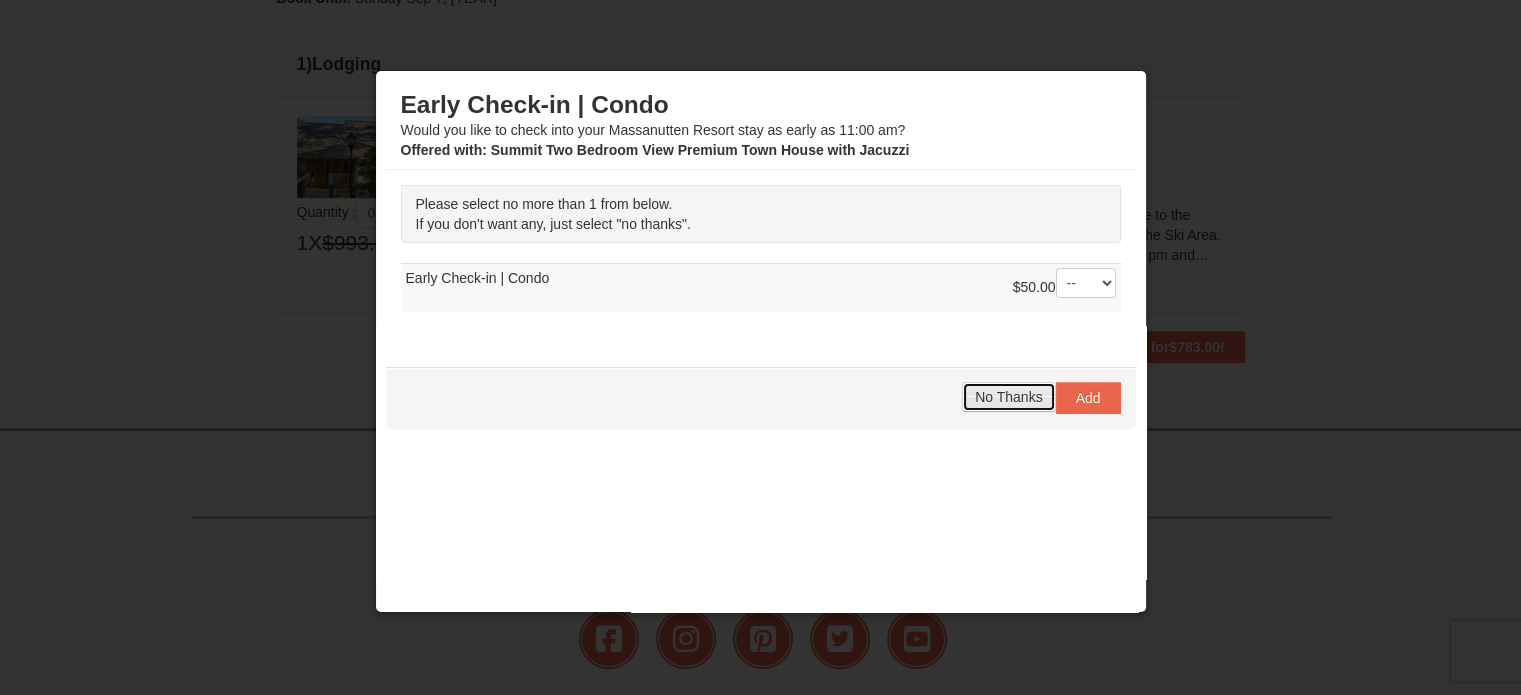 click on "No Thanks" at bounding box center [1008, 397] 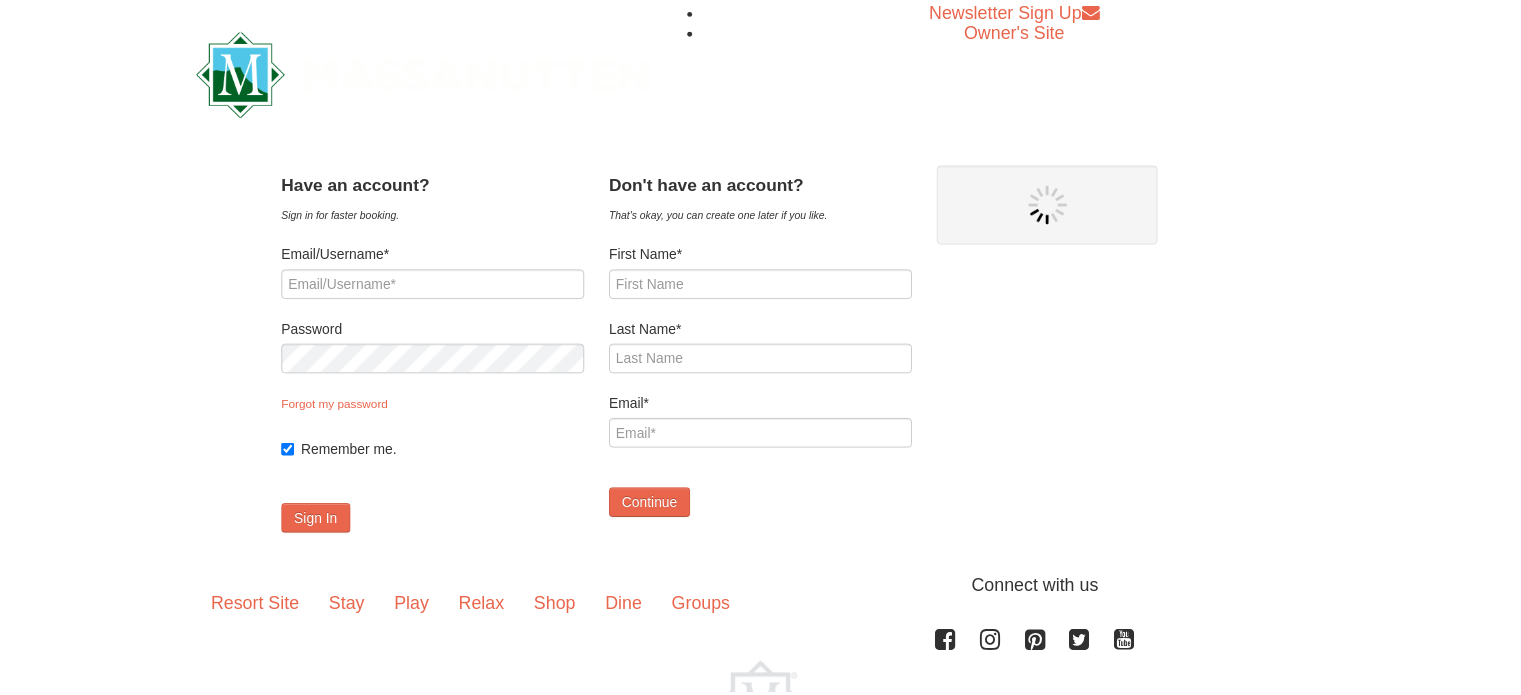 scroll, scrollTop: 0, scrollLeft: 0, axis: both 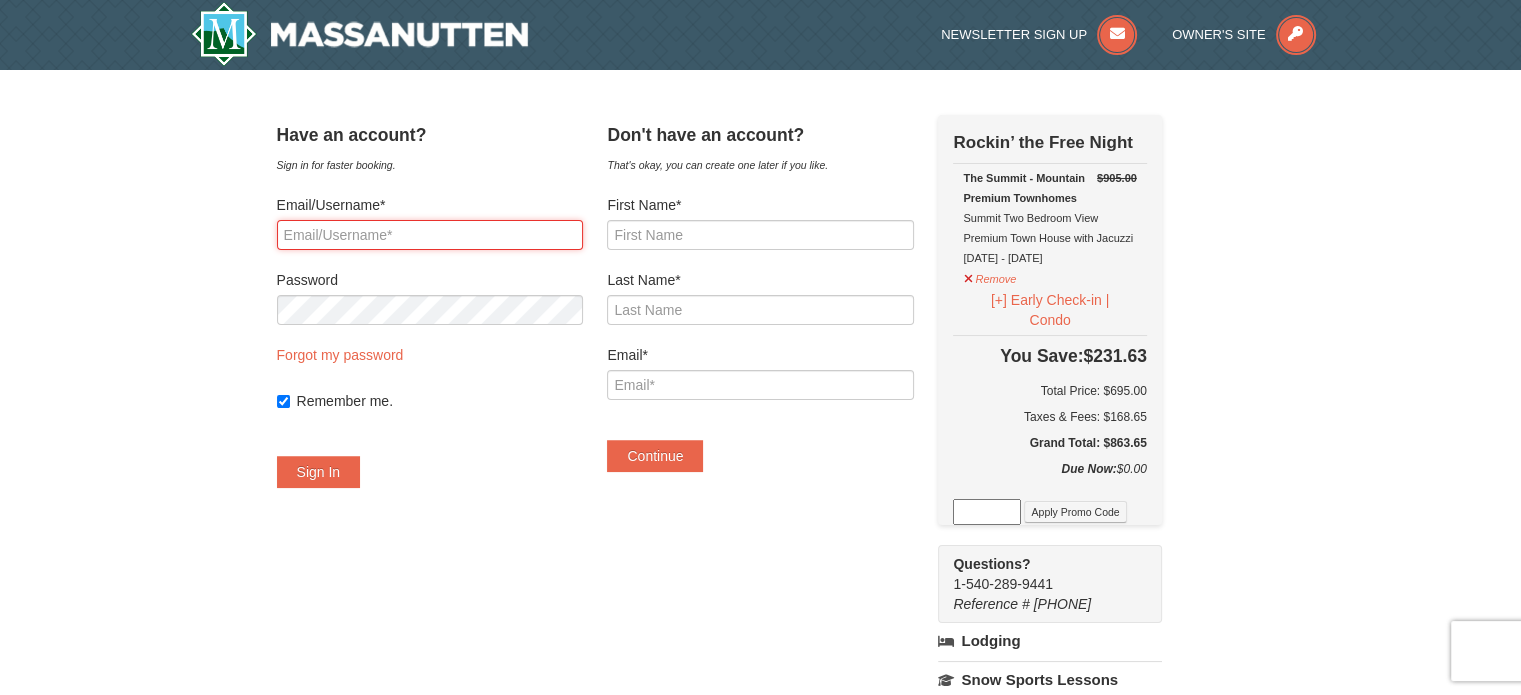 click on "Email/Username*" at bounding box center [430, 235] 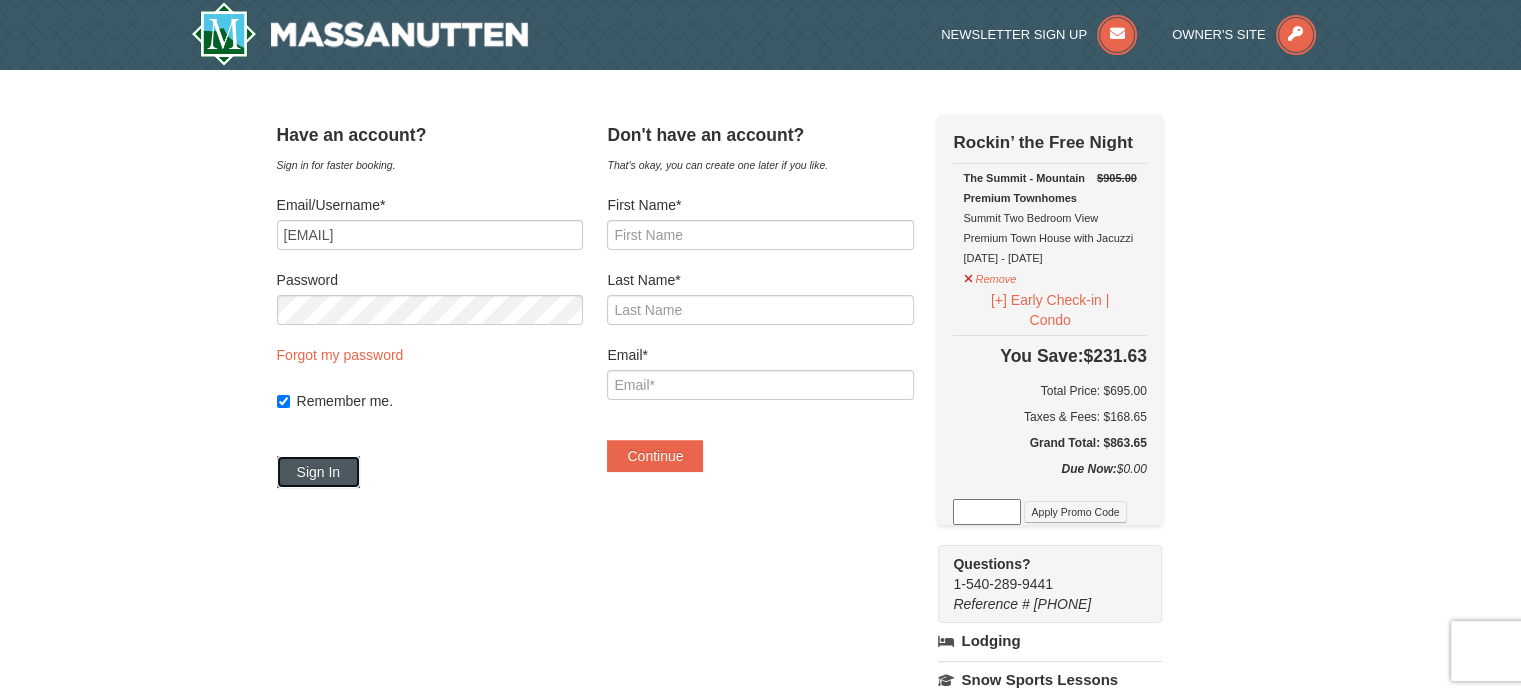 click on "Sign In" at bounding box center [319, 472] 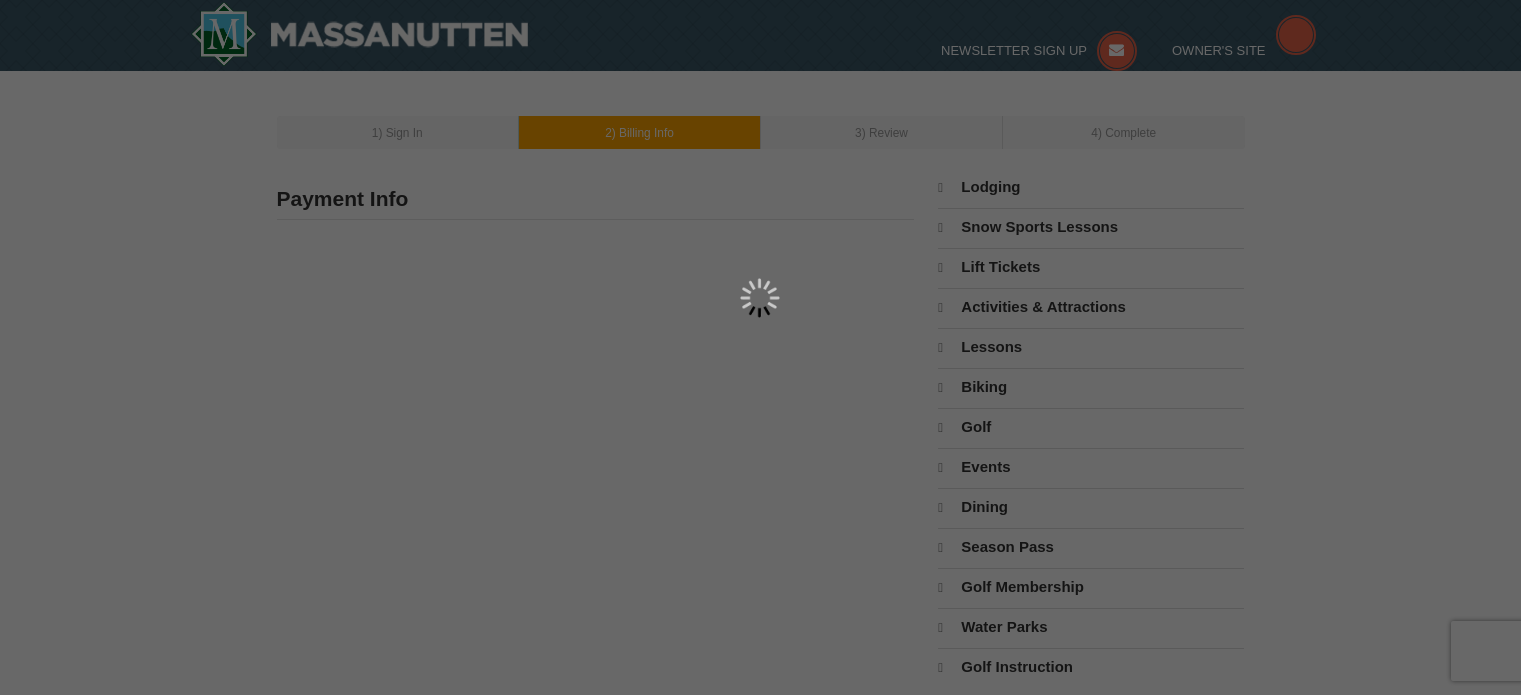 scroll, scrollTop: 0, scrollLeft: 0, axis: both 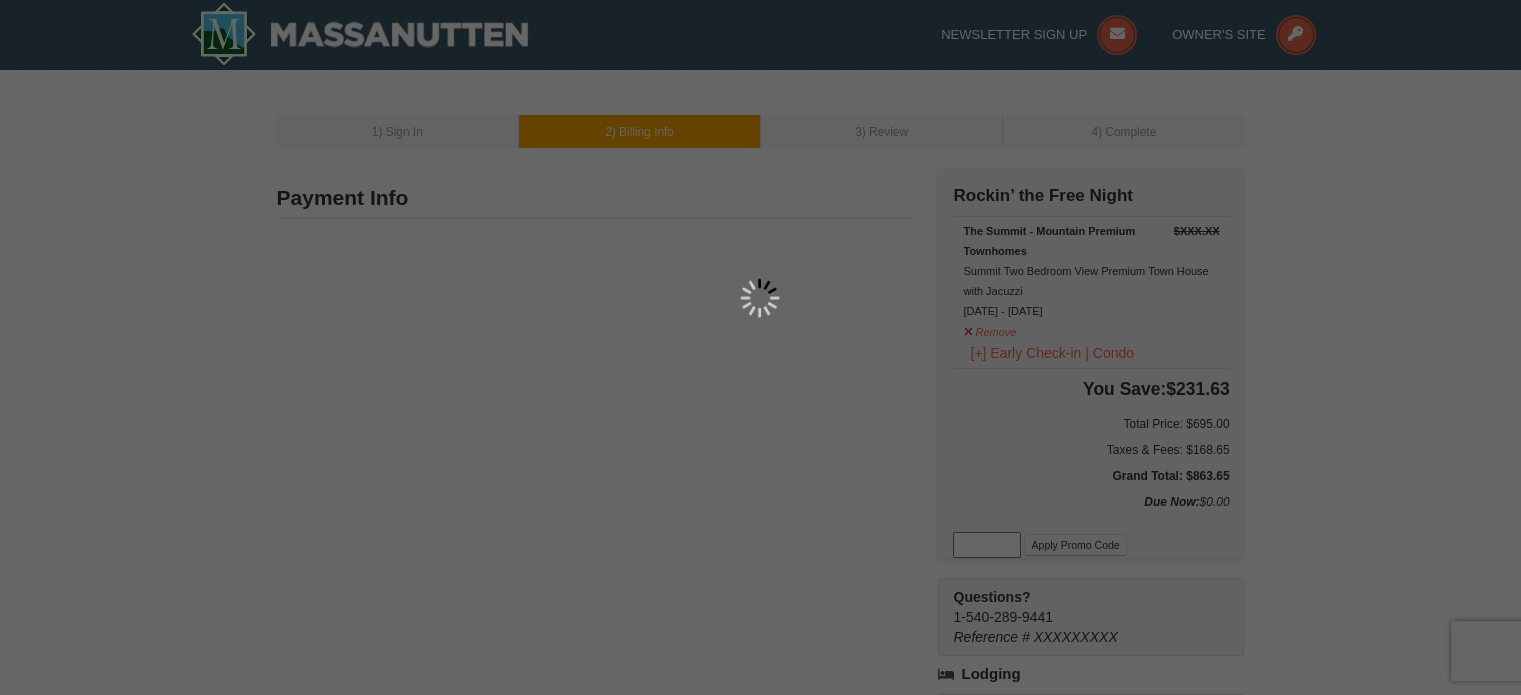 type on "6479 Kenlake Ct" 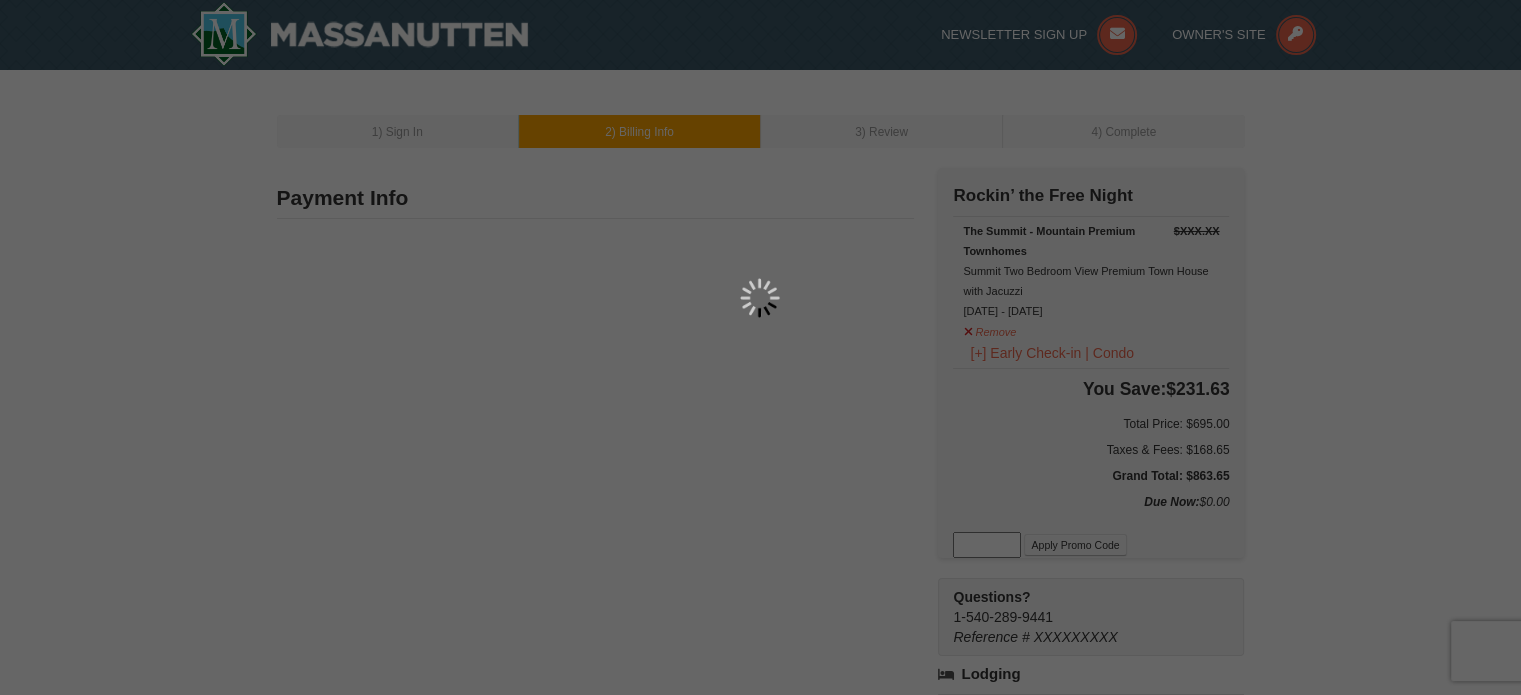 type on "Norfolk" 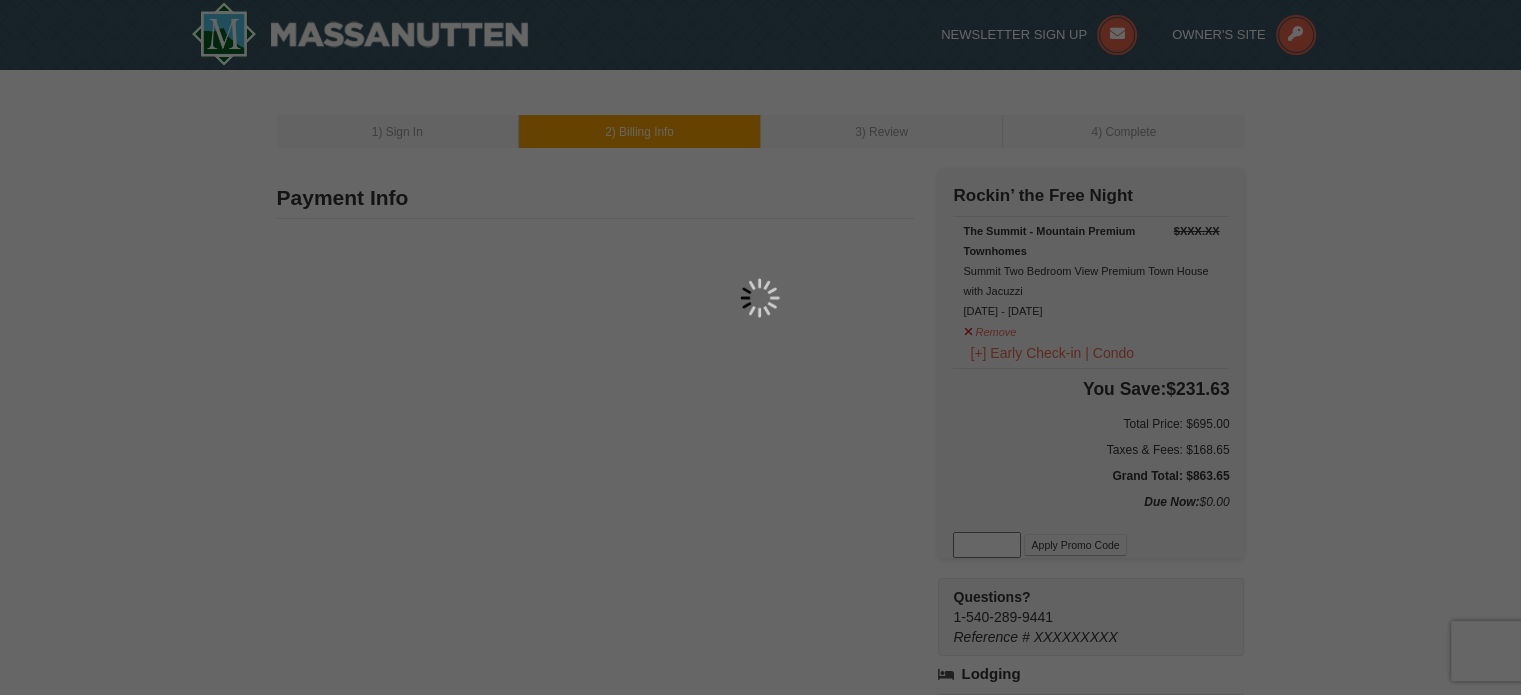 type on "23518" 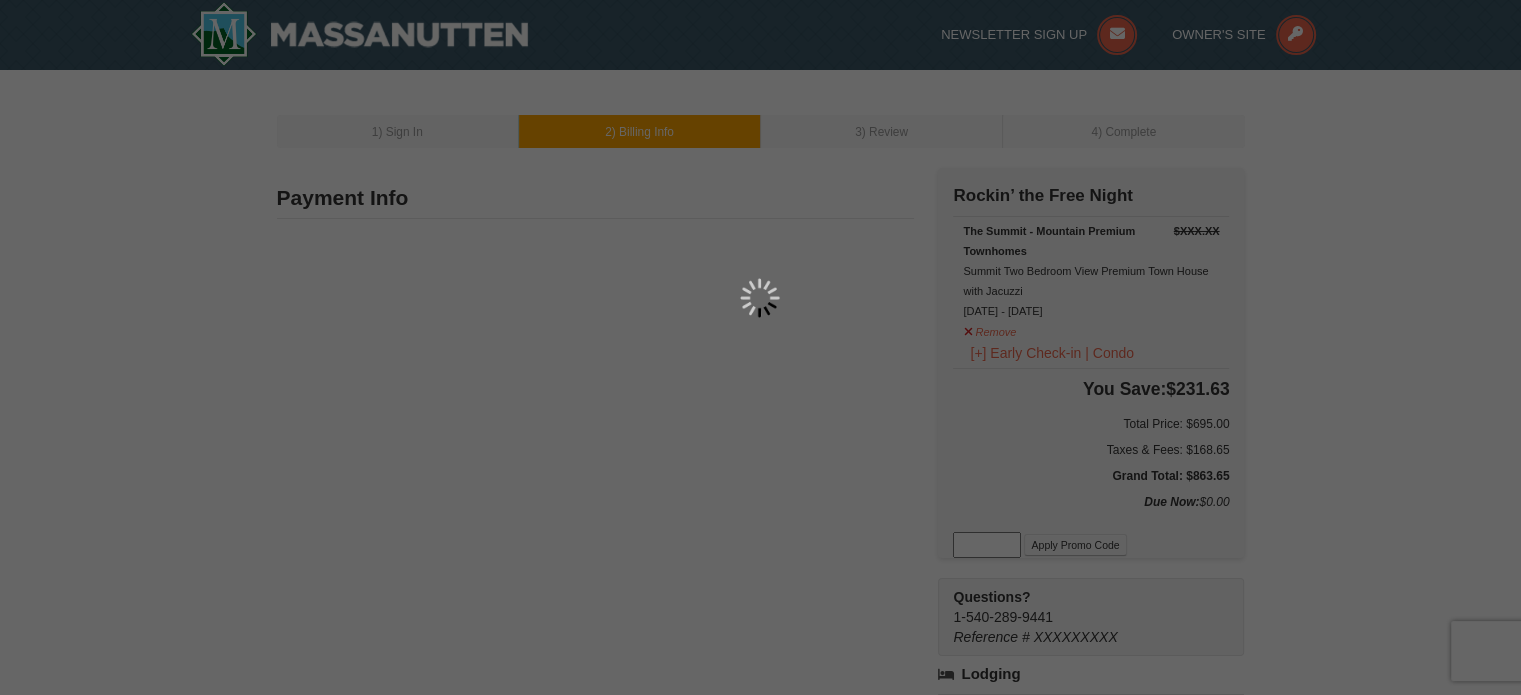 type on "757" 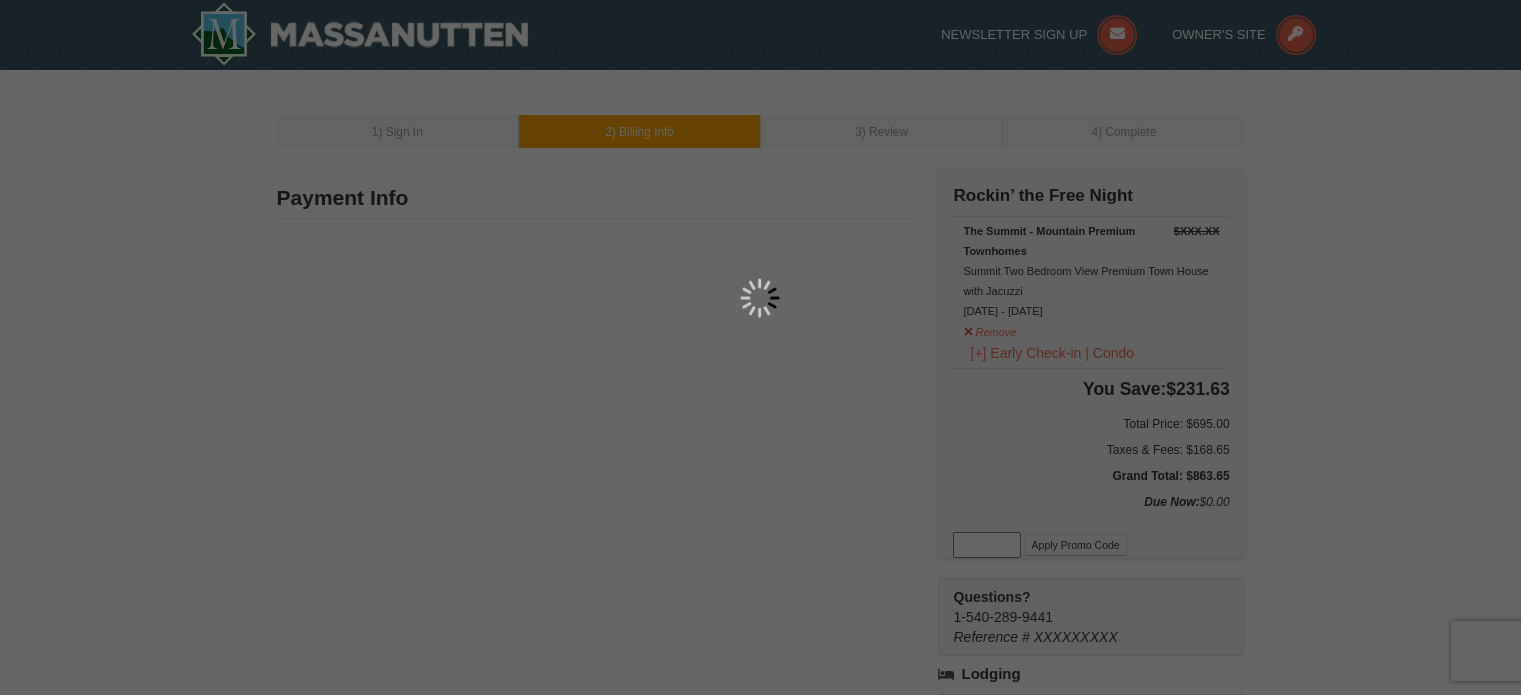 type on "580" 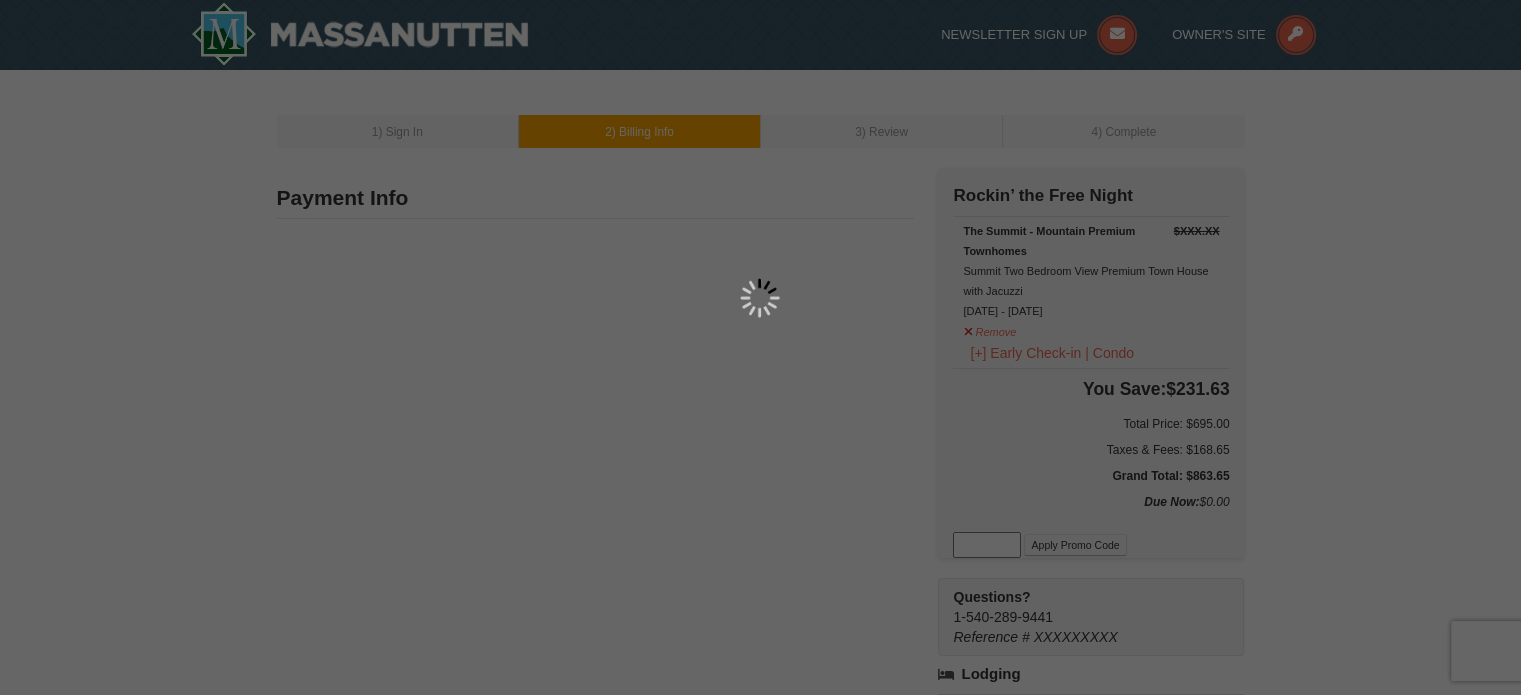 type on "9649" 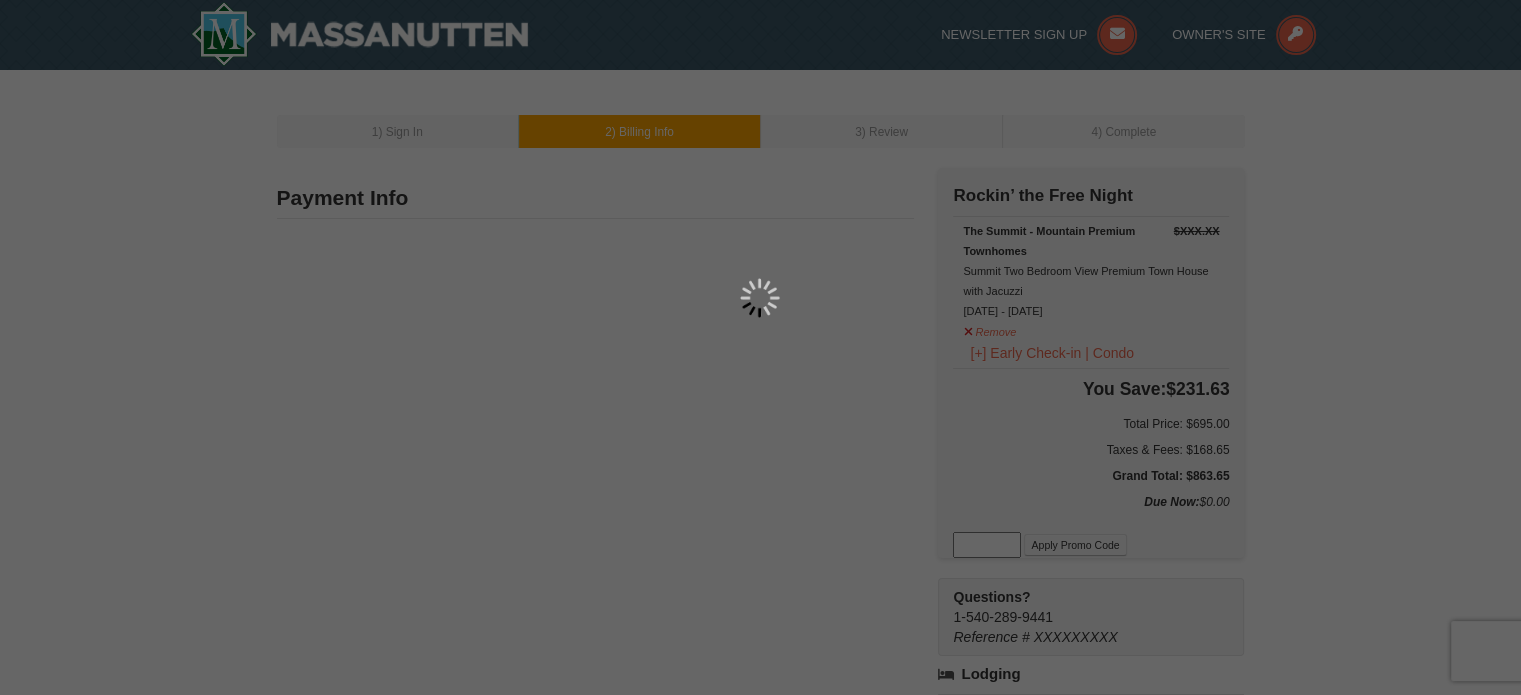 type on "kevelle22@gmail.com" 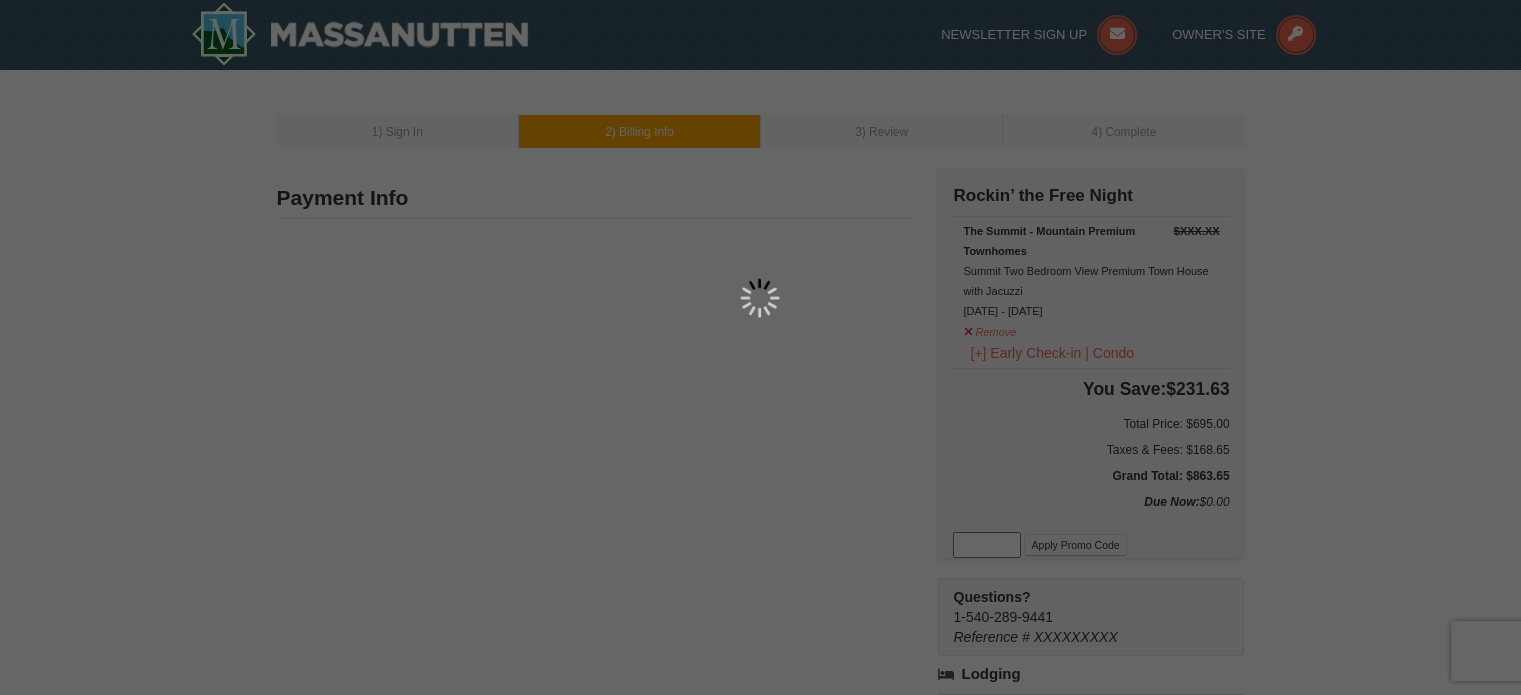 select on "VA" 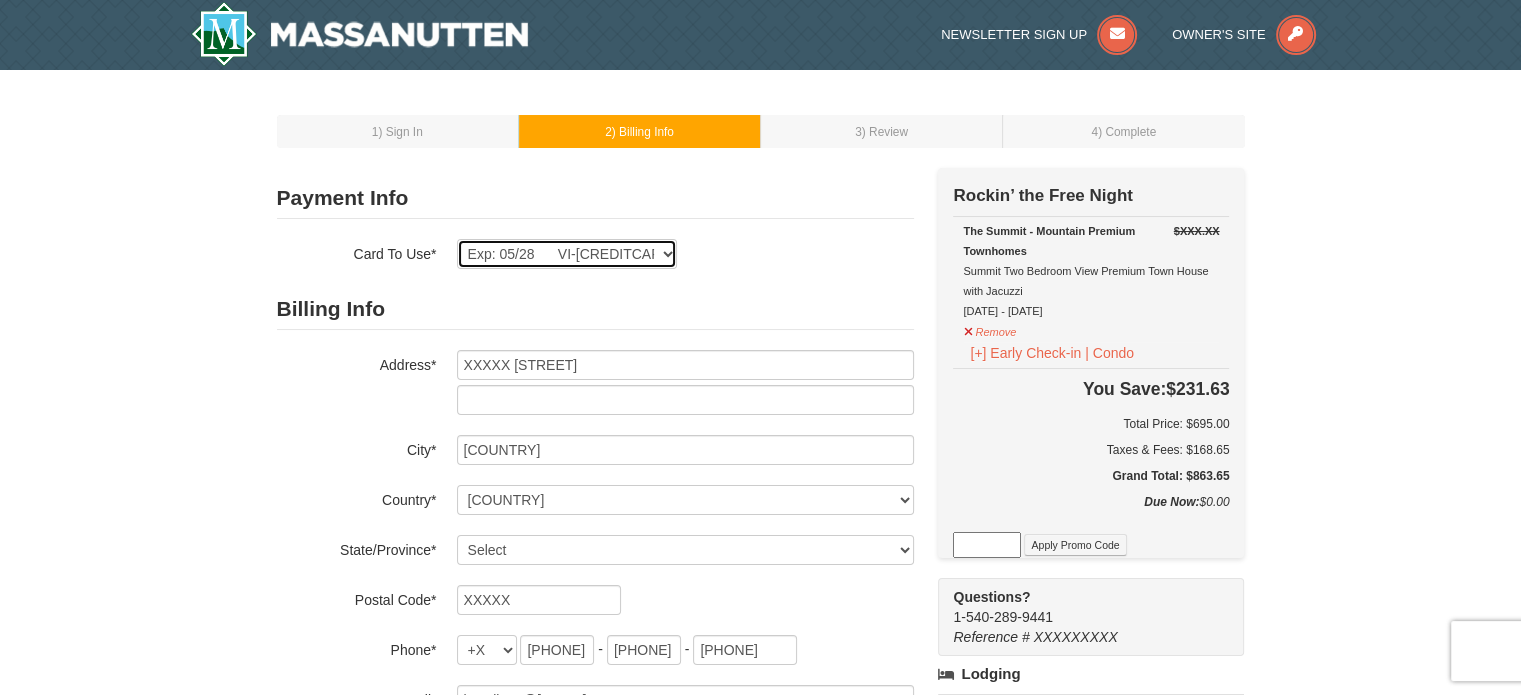 click on "Exp: 05/28      VI-XXXX New Card" at bounding box center (567, 254) 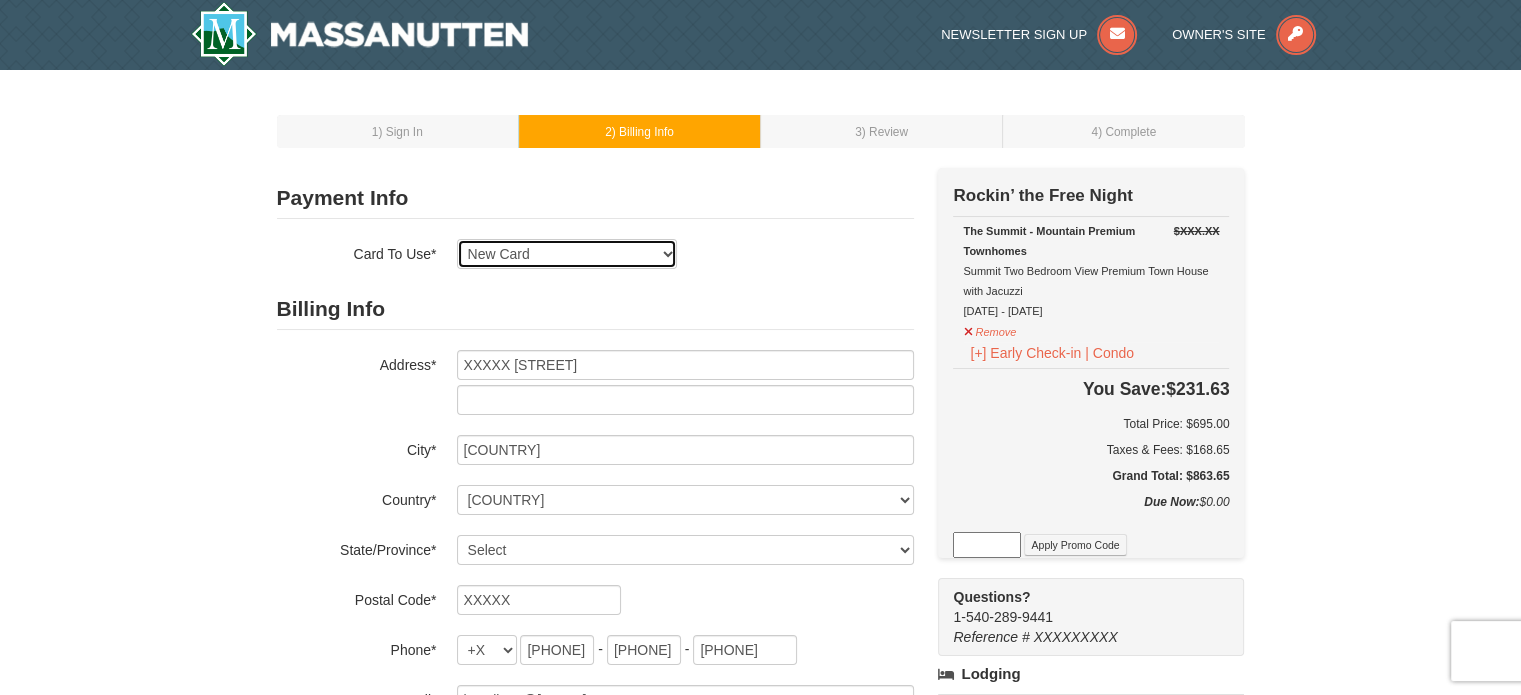 click on "Exp: 05/28      VI-XXXX New Card" at bounding box center [567, 254] 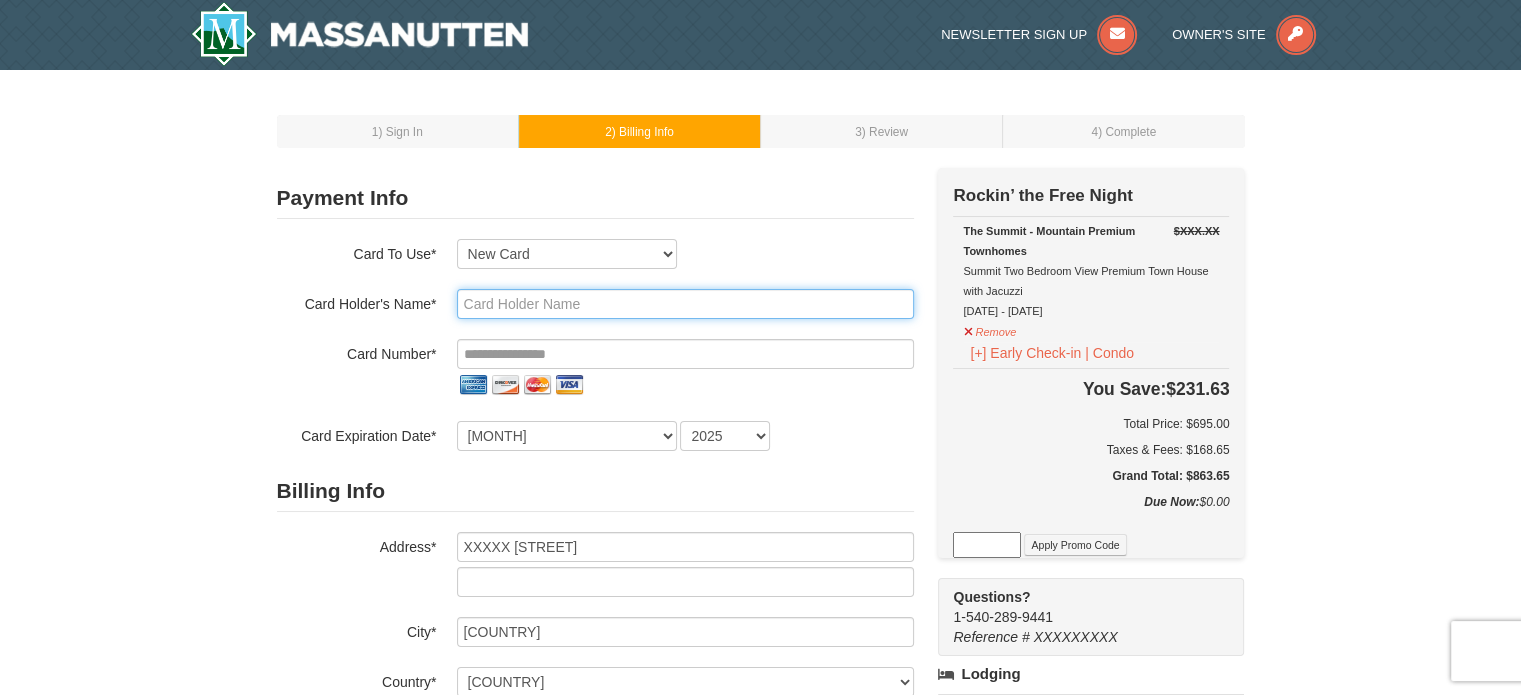 click at bounding box center (685, 304) 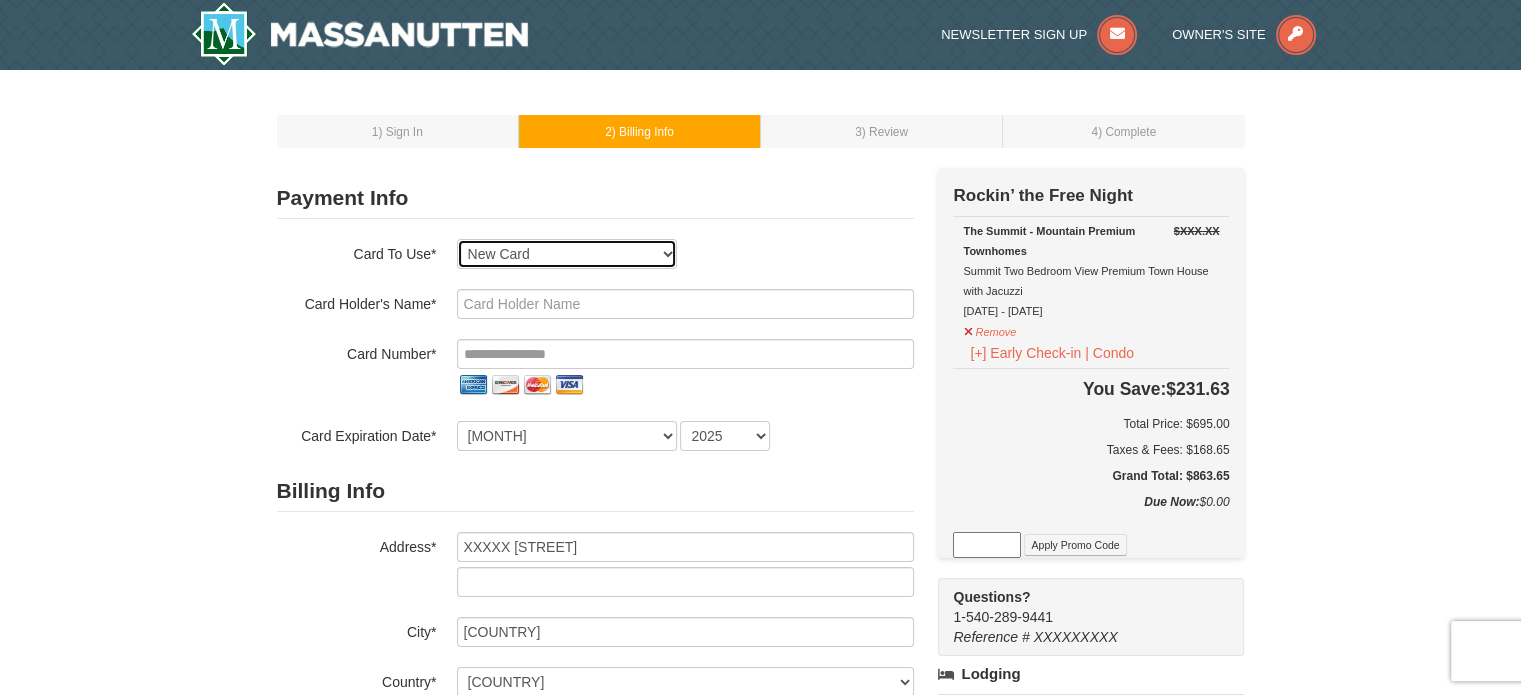 click on "Exp: 05/28      VI-XXXX New Card" at bounding box center [567, 254] 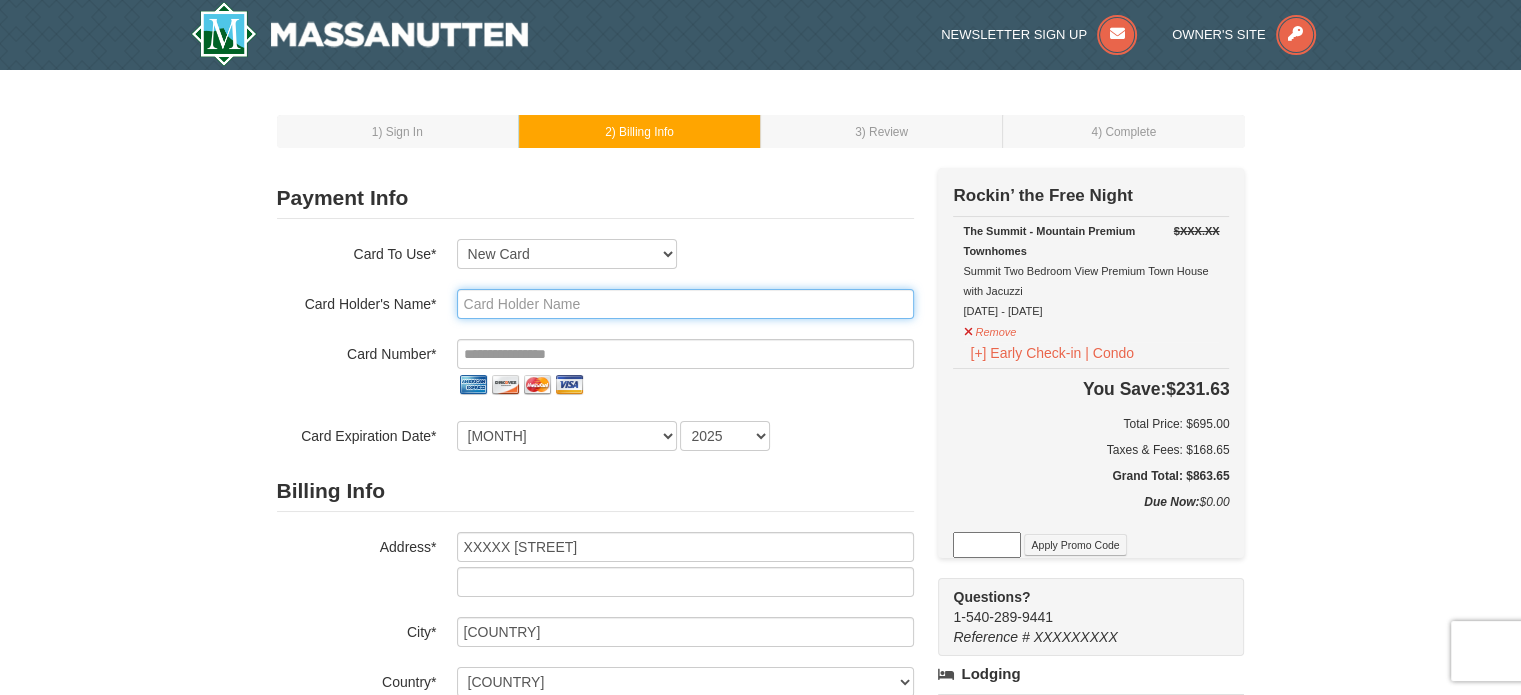 click at bounding box center (685, 304) 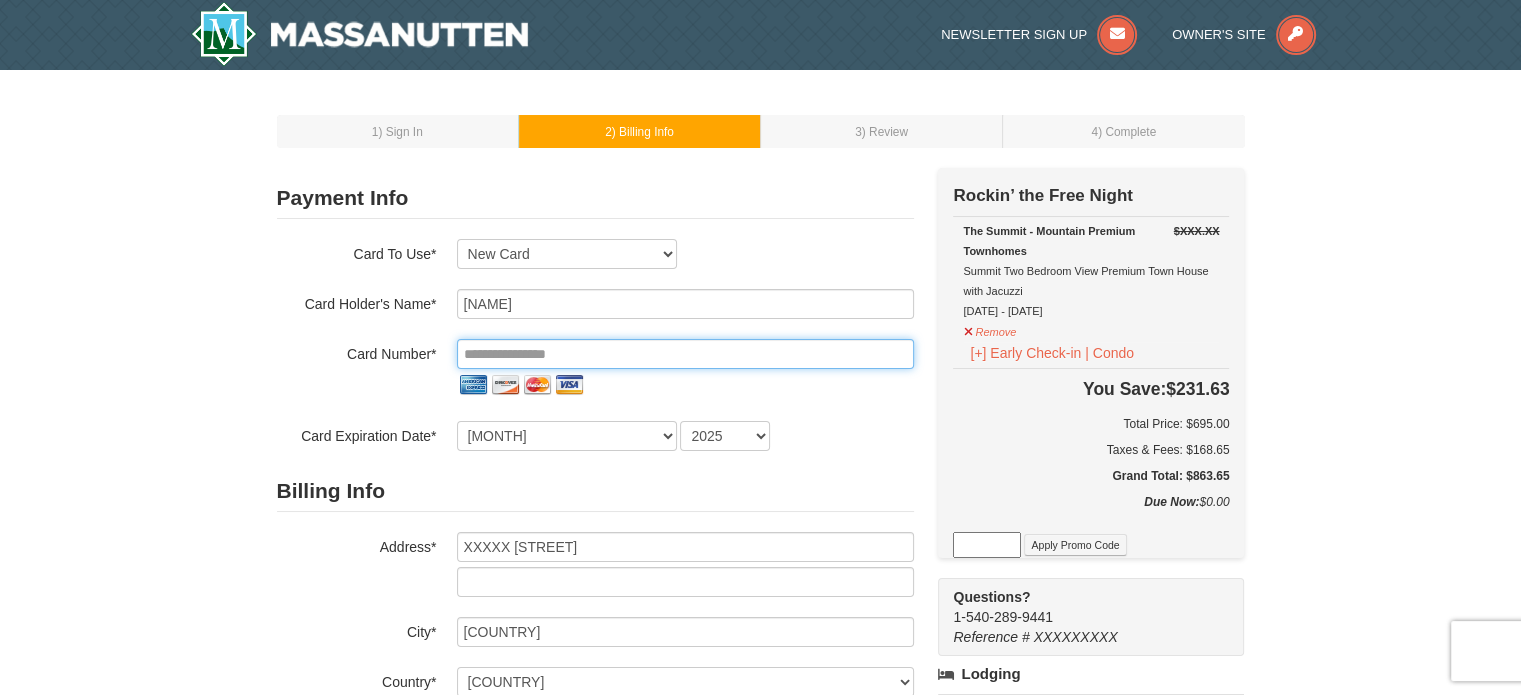 type on "**********" 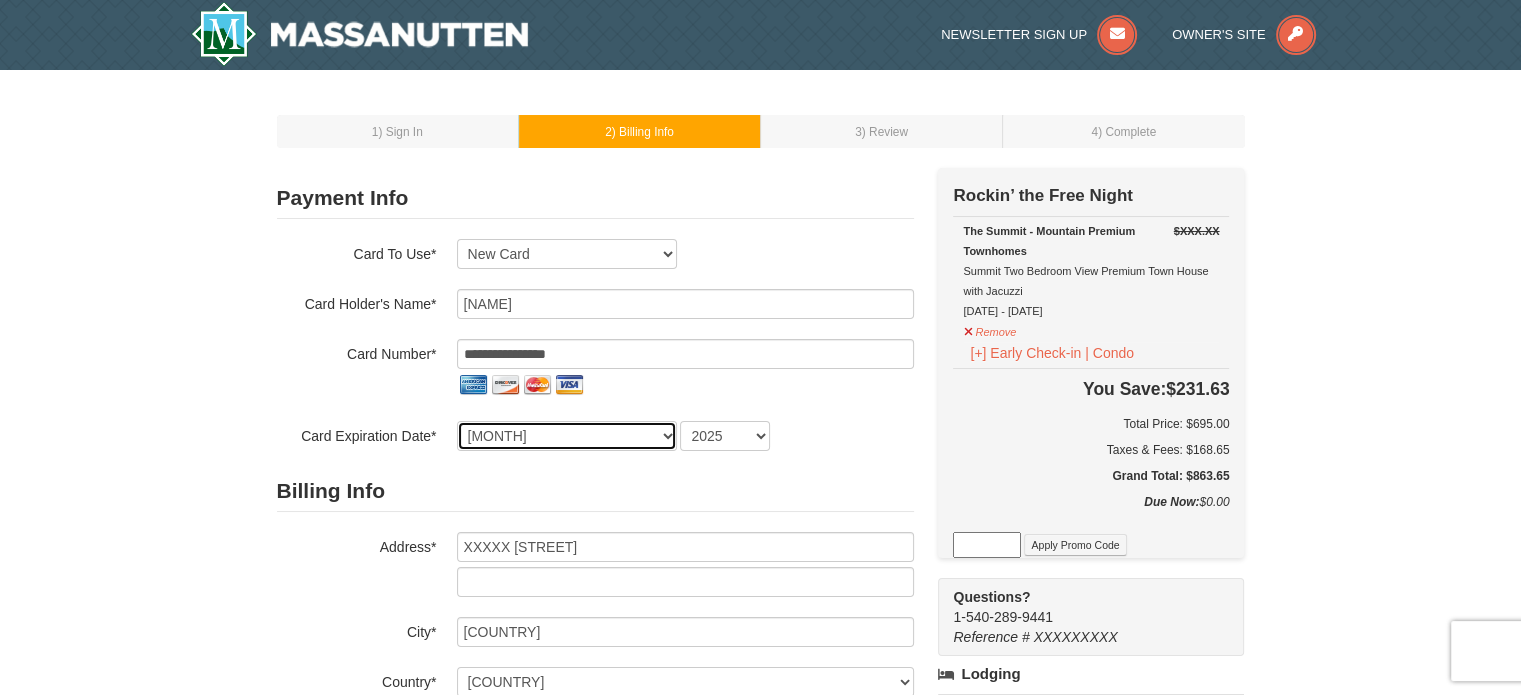 select on "8" 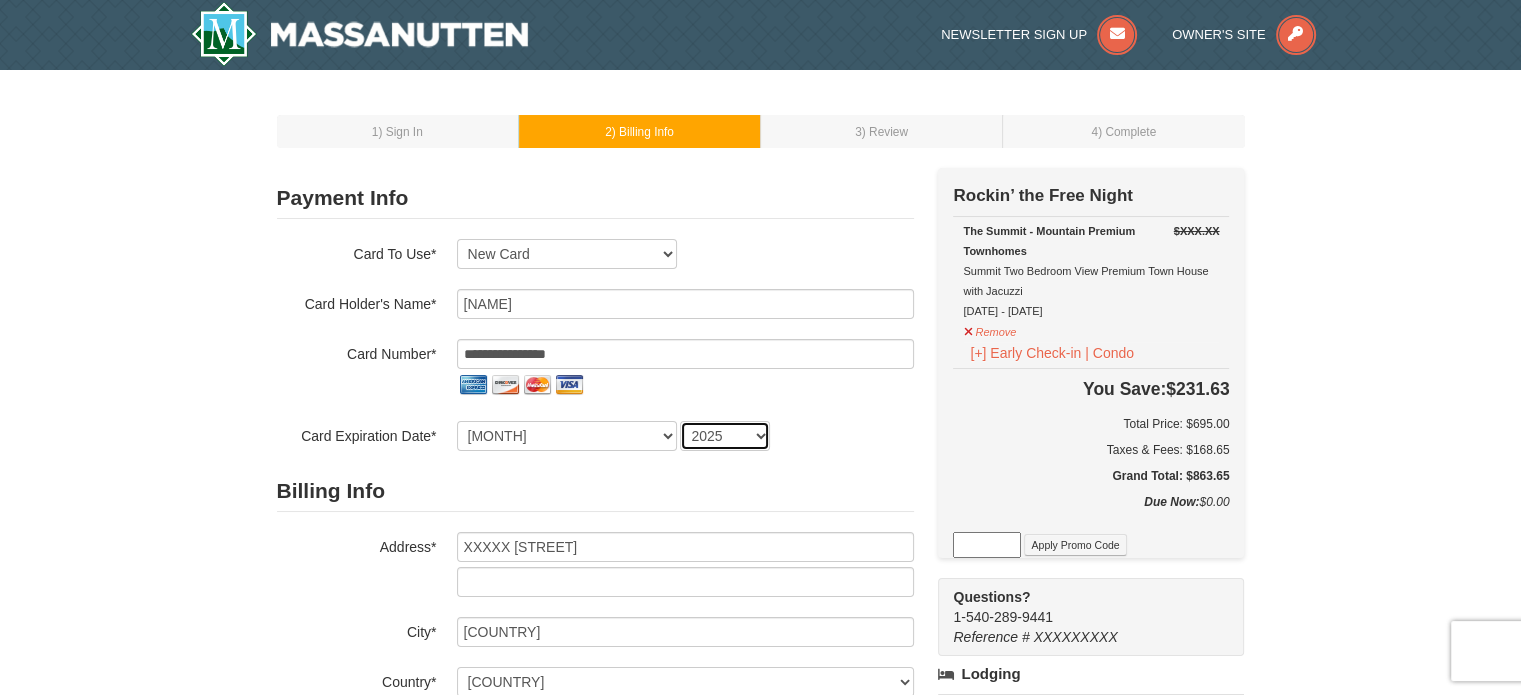select on "2030" 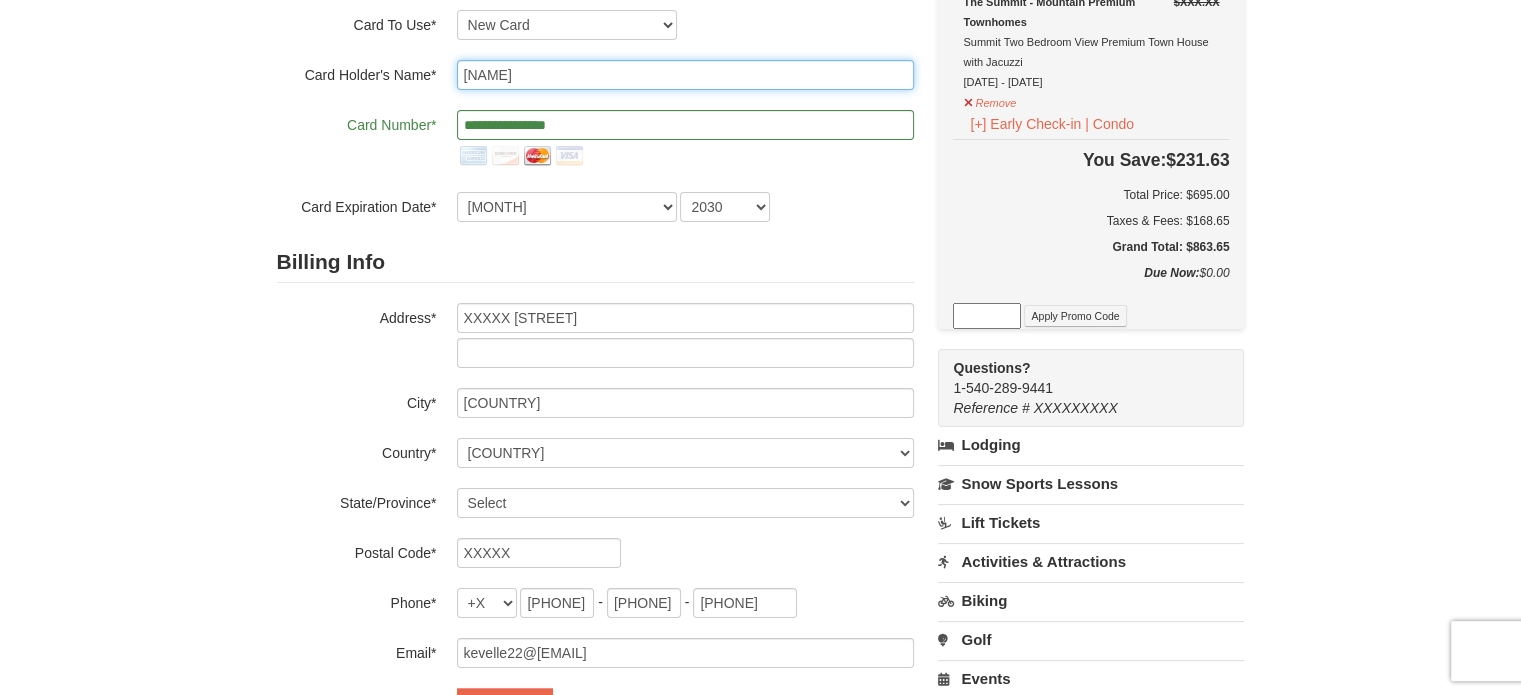 scroll, scrollTop: 300, scrollLeft: 0, axis: vertical 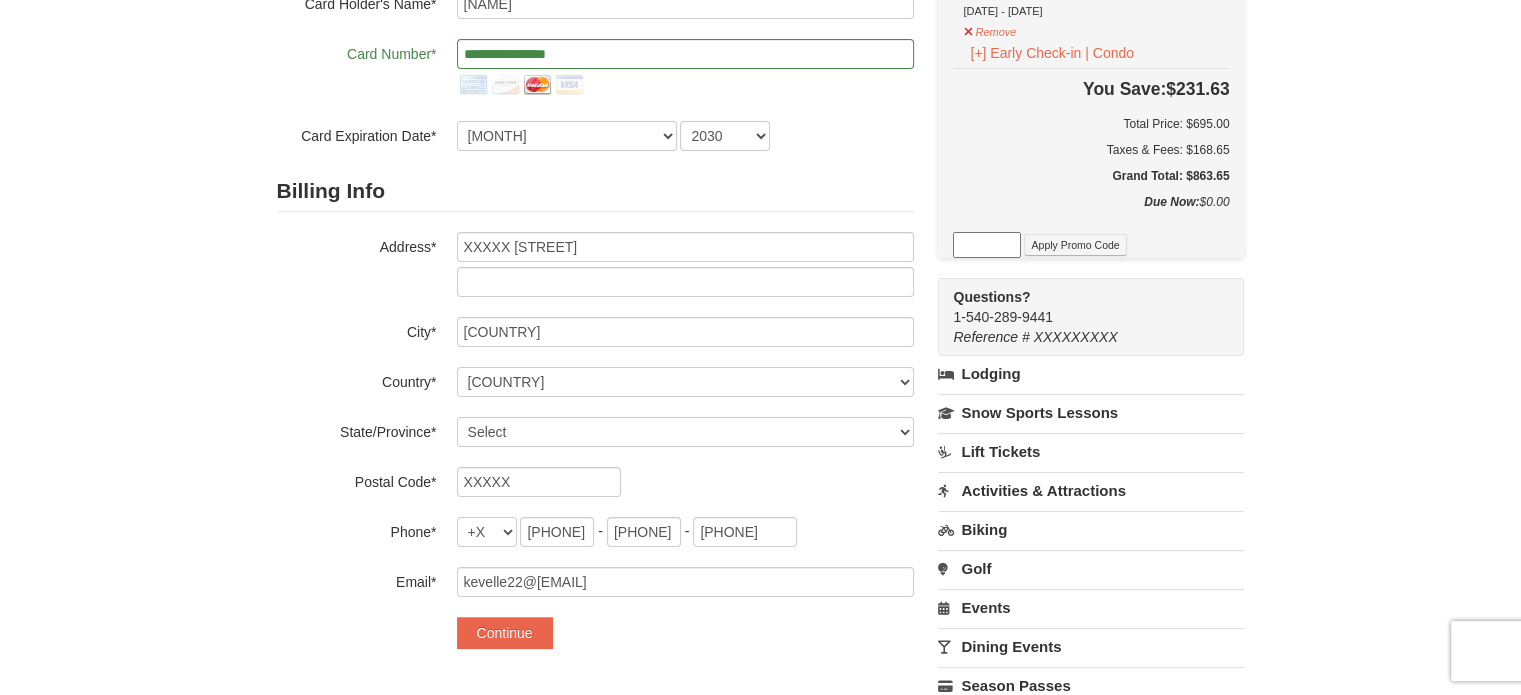 click on "Activities & Attractions" at bounding box center (1091, 490) 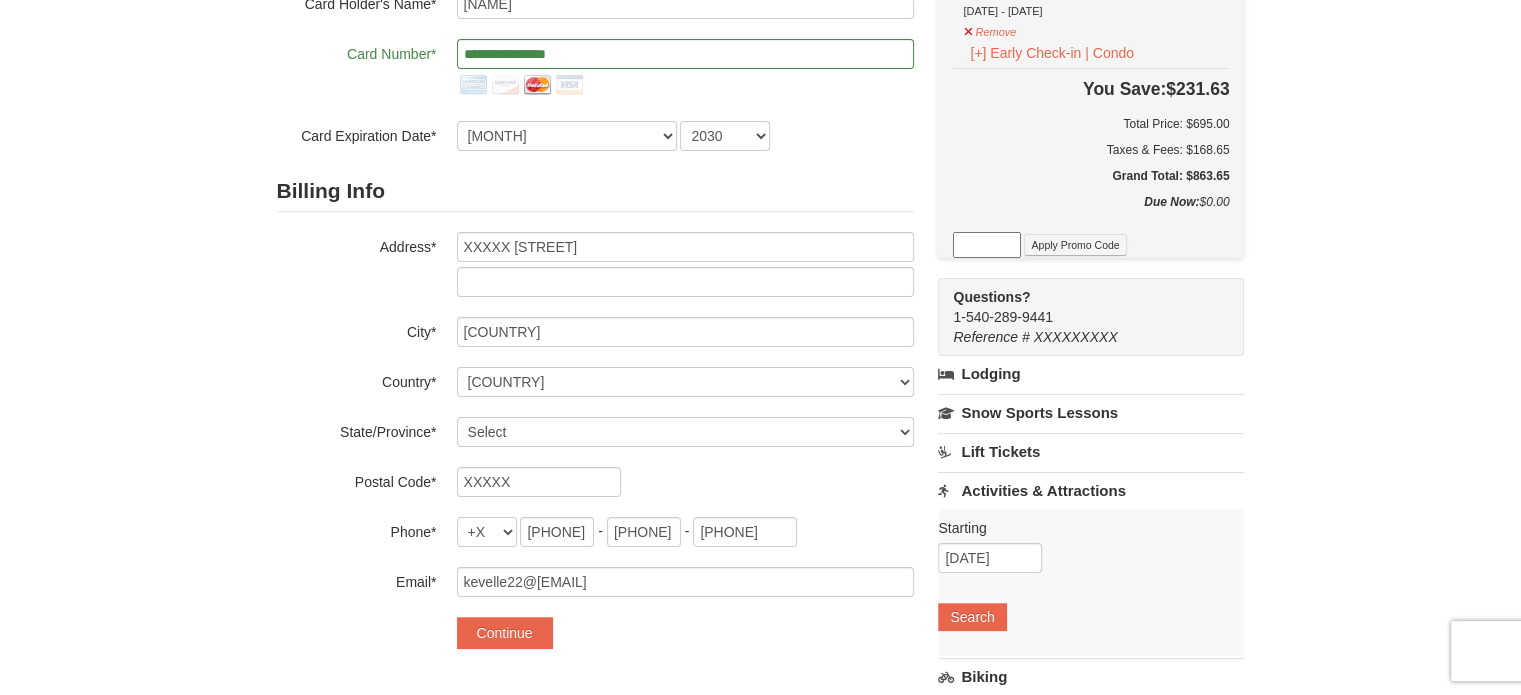 scroll, scrollTop: 400, scrollLeft: 0, axis: vertical 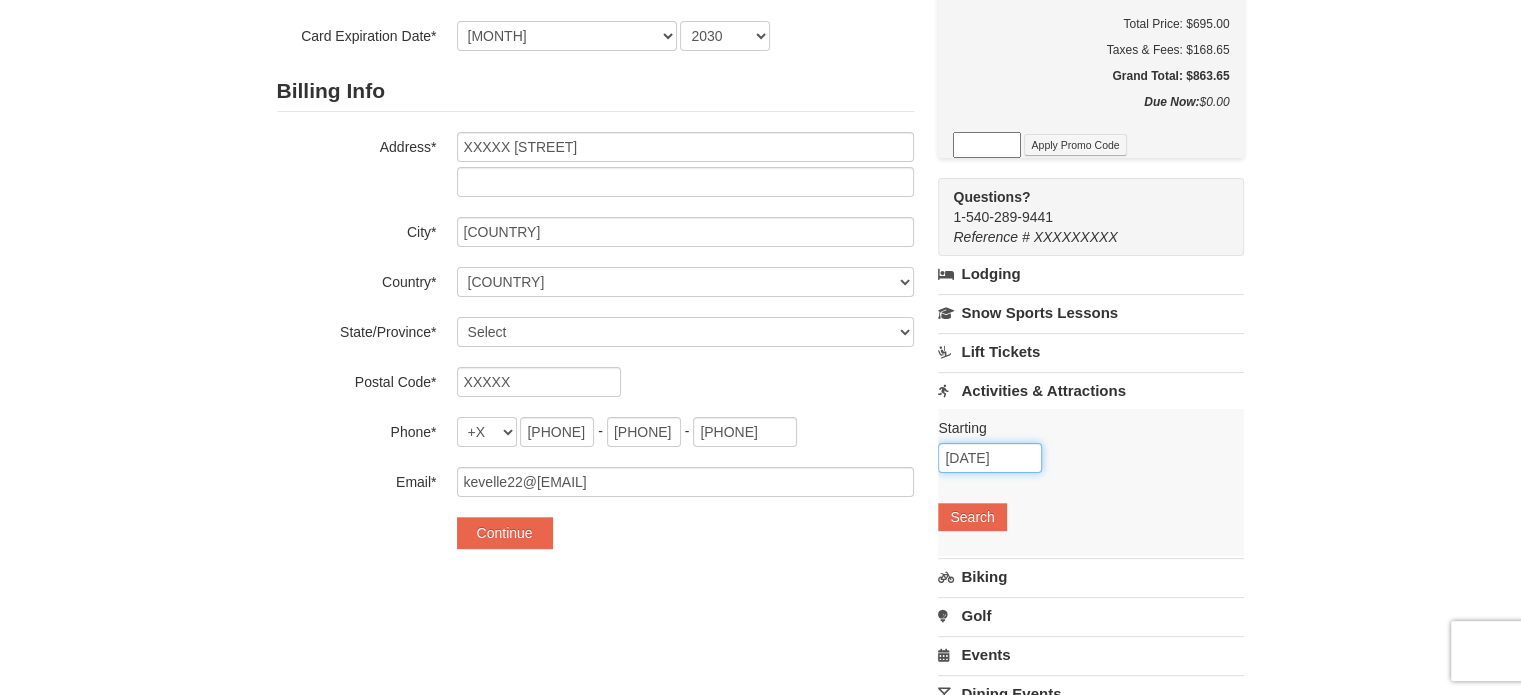 click on "08/03/2025" at bounding box center [990, 458] 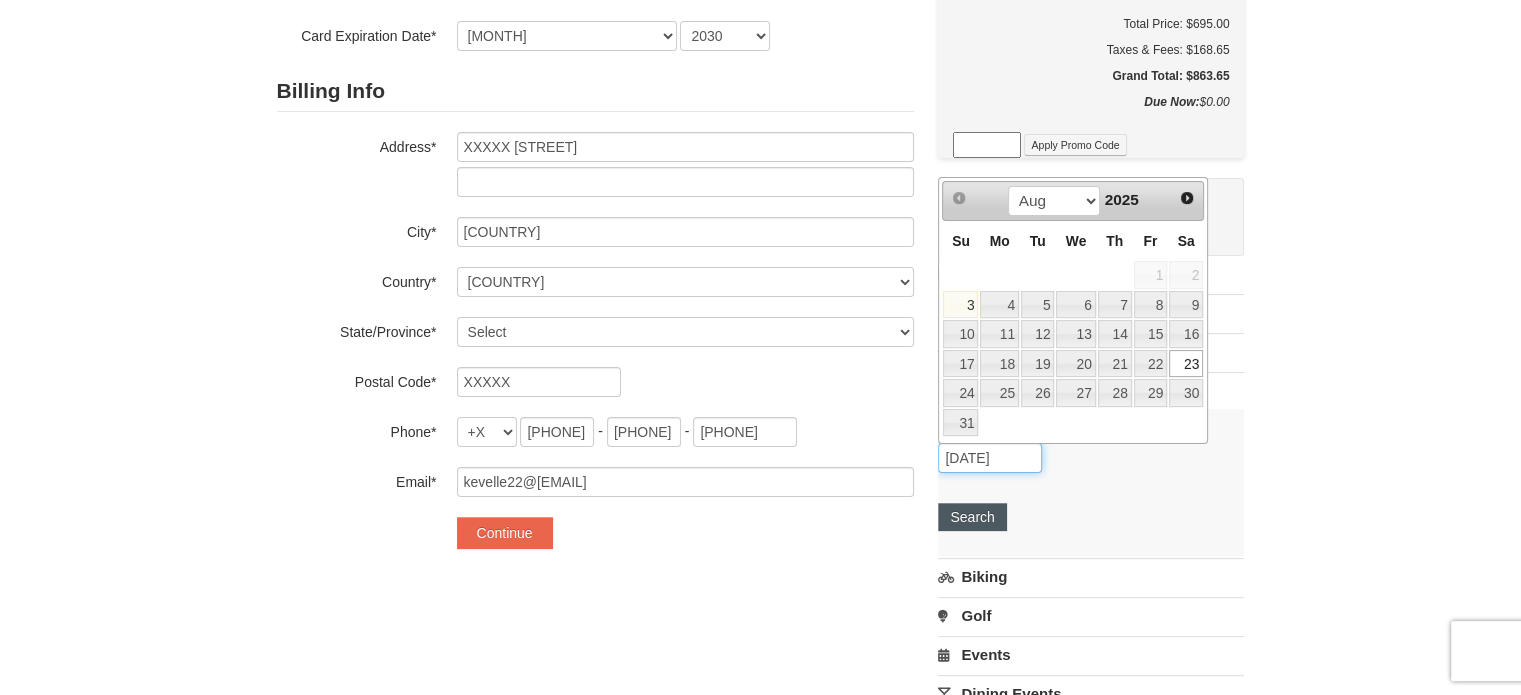 type on "08/23/2025" 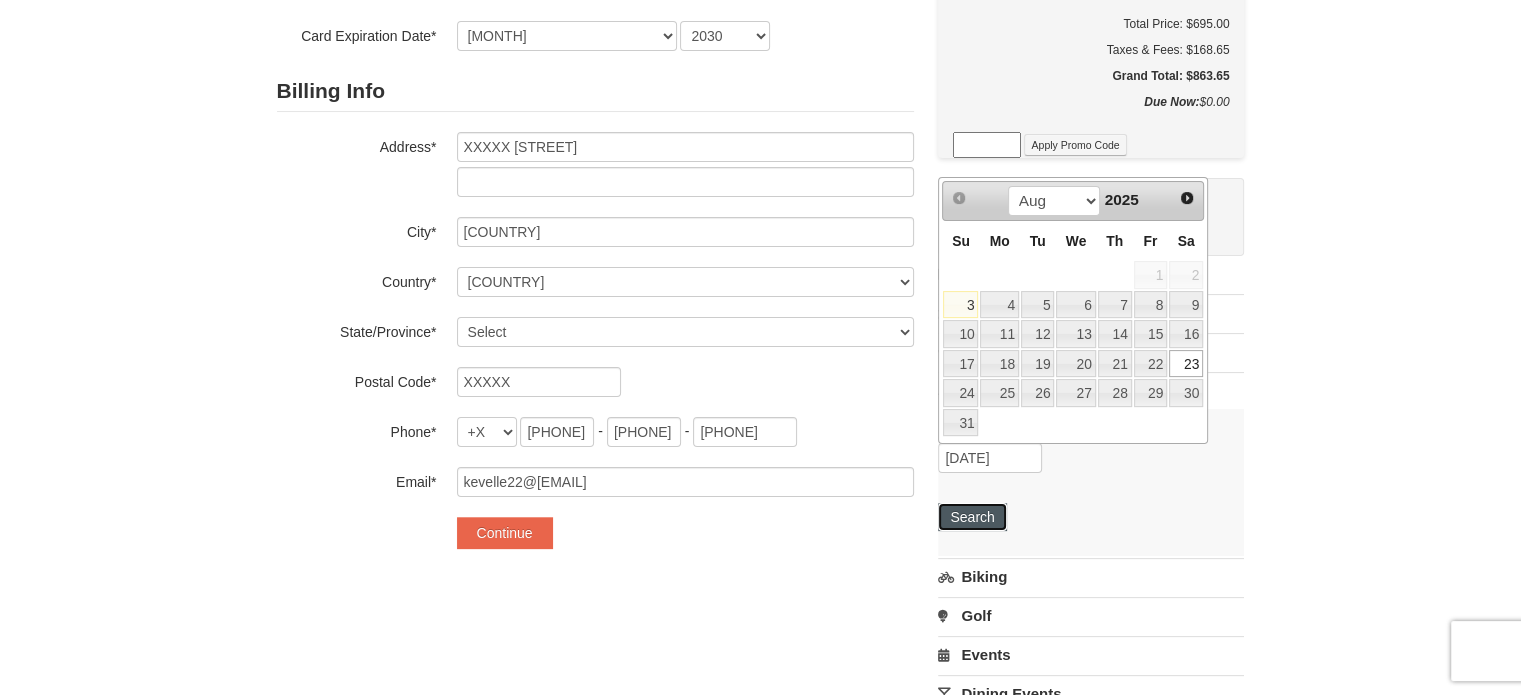 click on "Search" at bounding box center [972, 517] 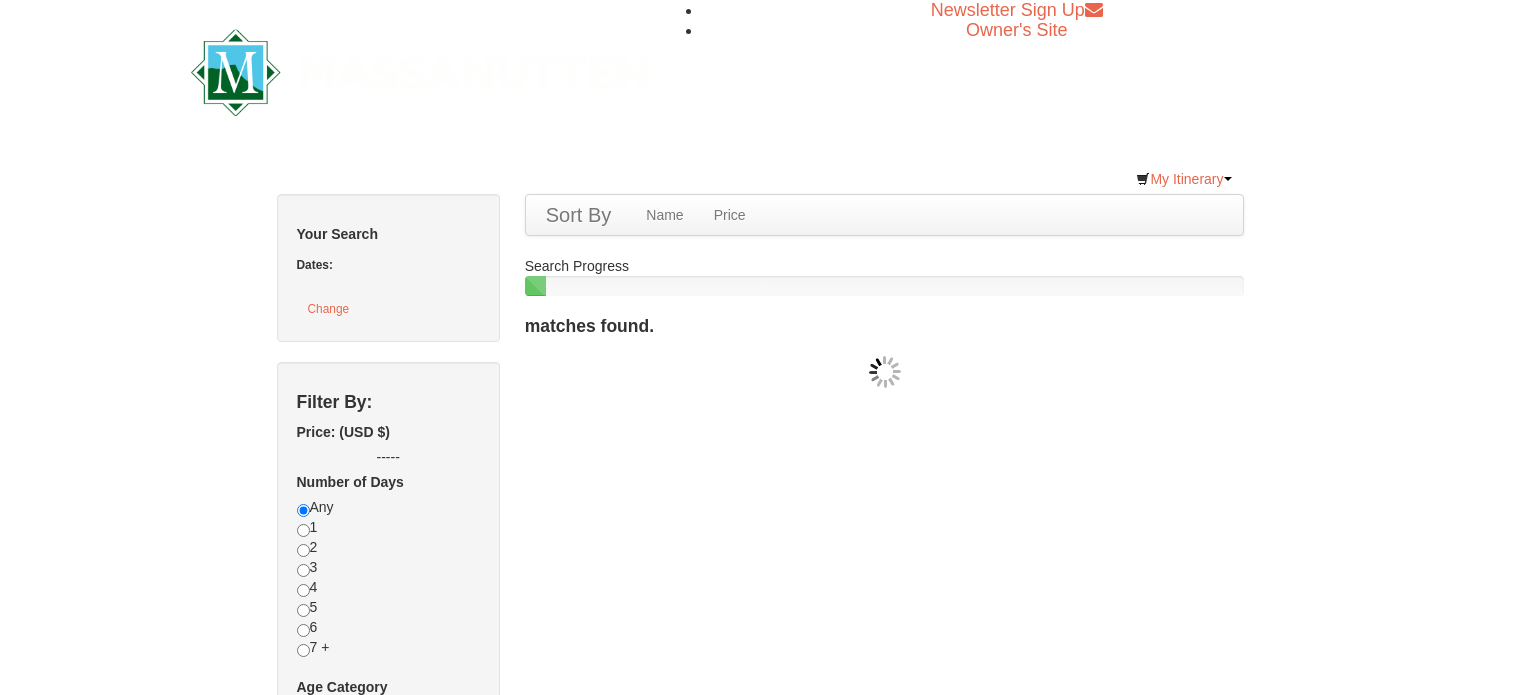 scroll, scrollTop: 0, scrollLeft: 0, axis: both 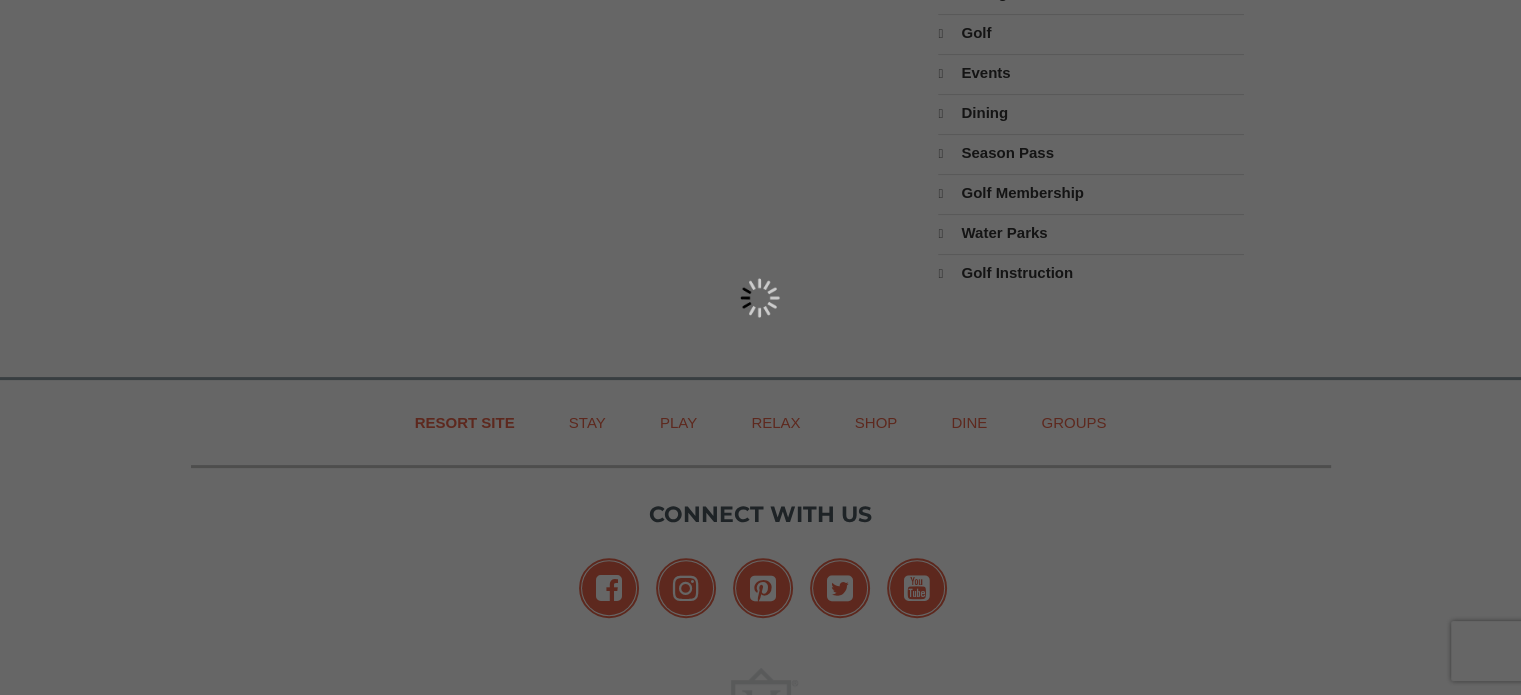 type on "[ADDRESS]" 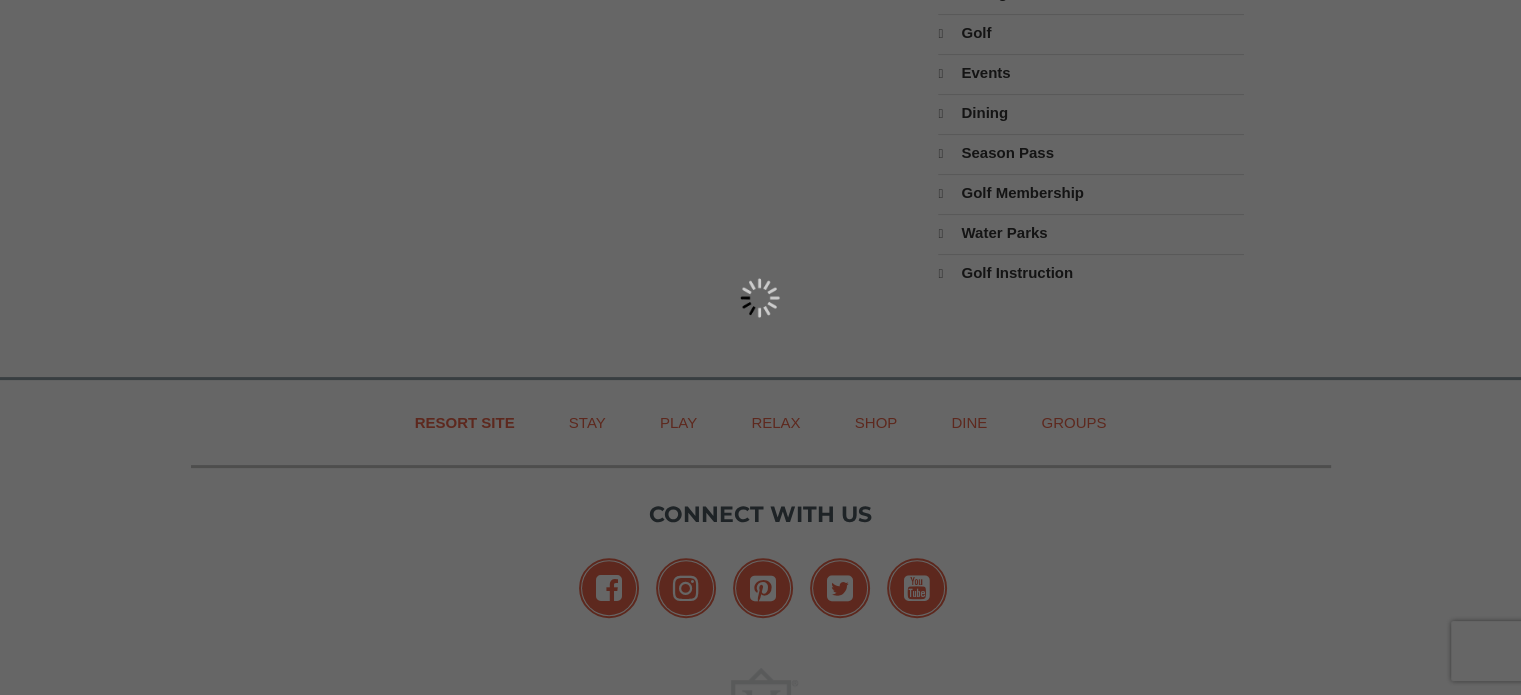 type on "[NUMBER]" 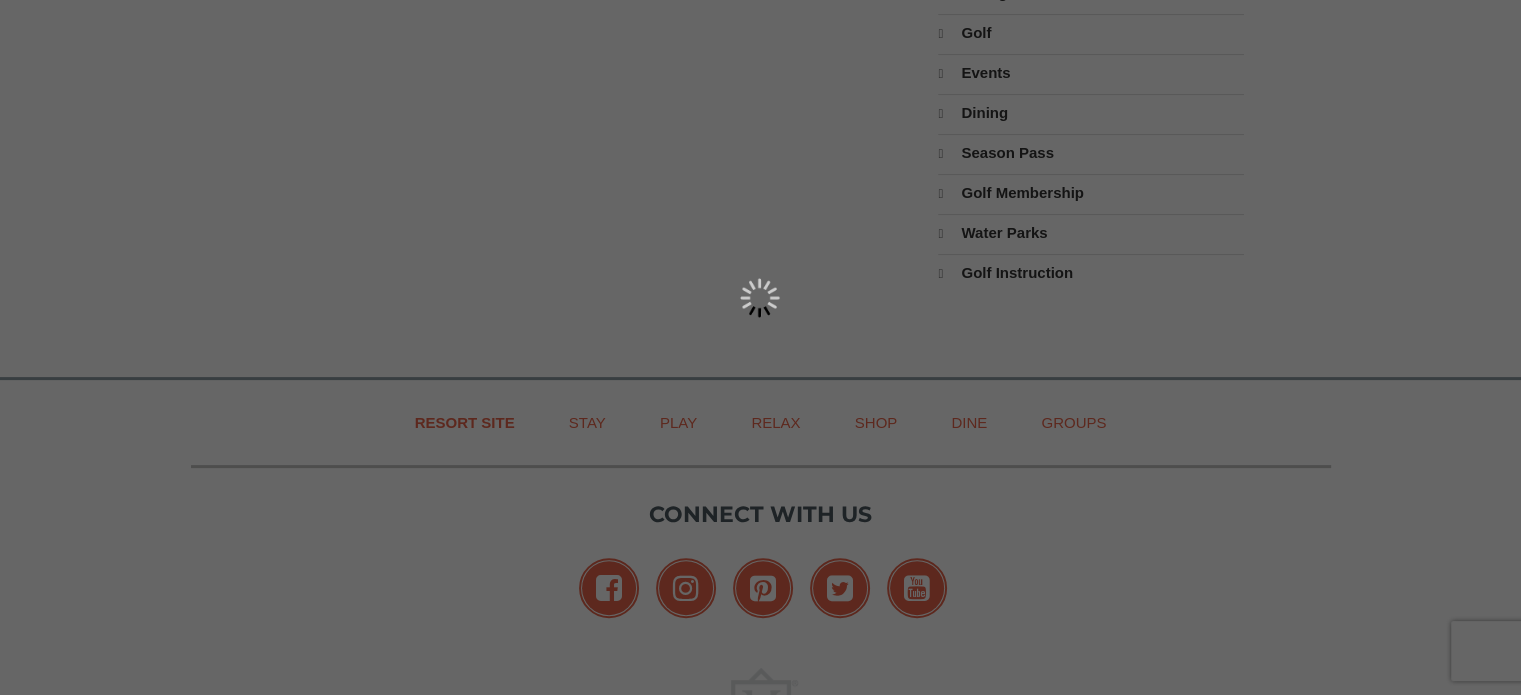 type on "[PHONE]" 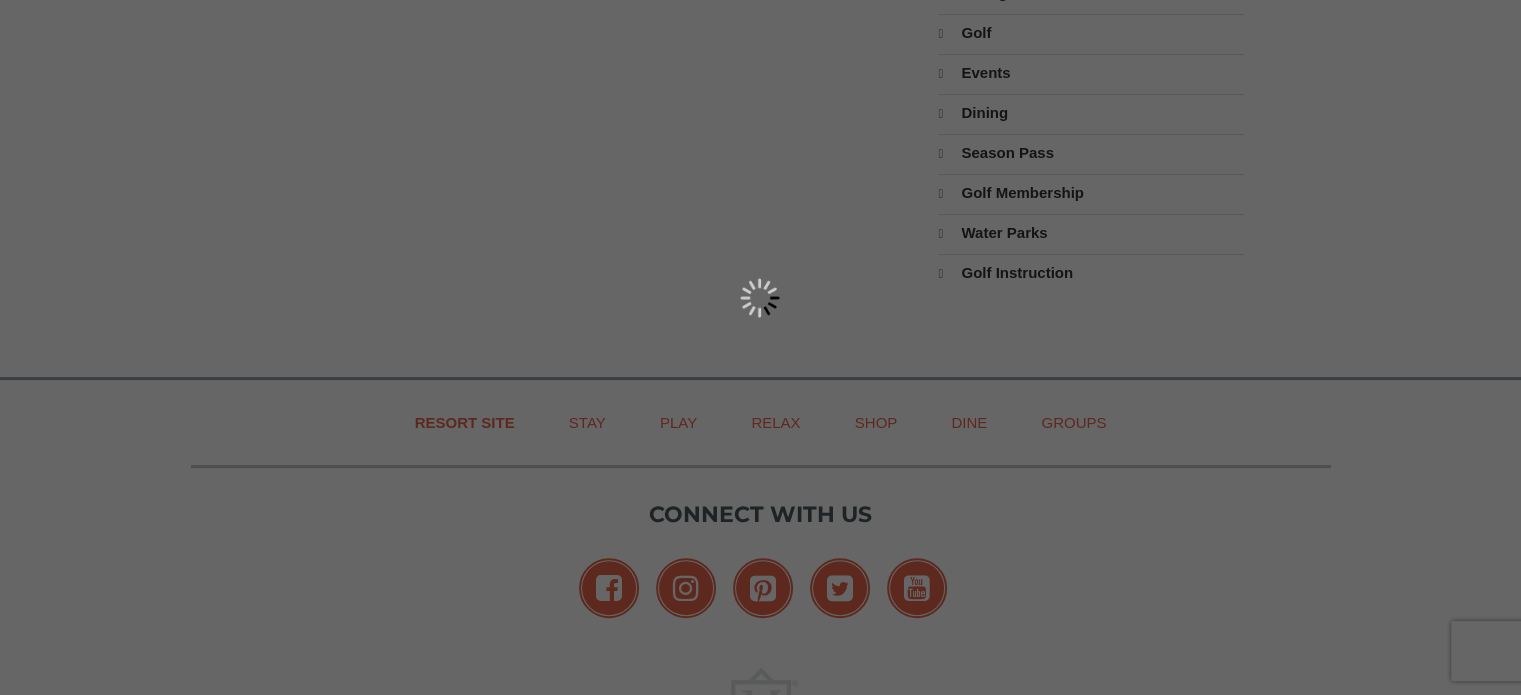 type on "[PHONE]" 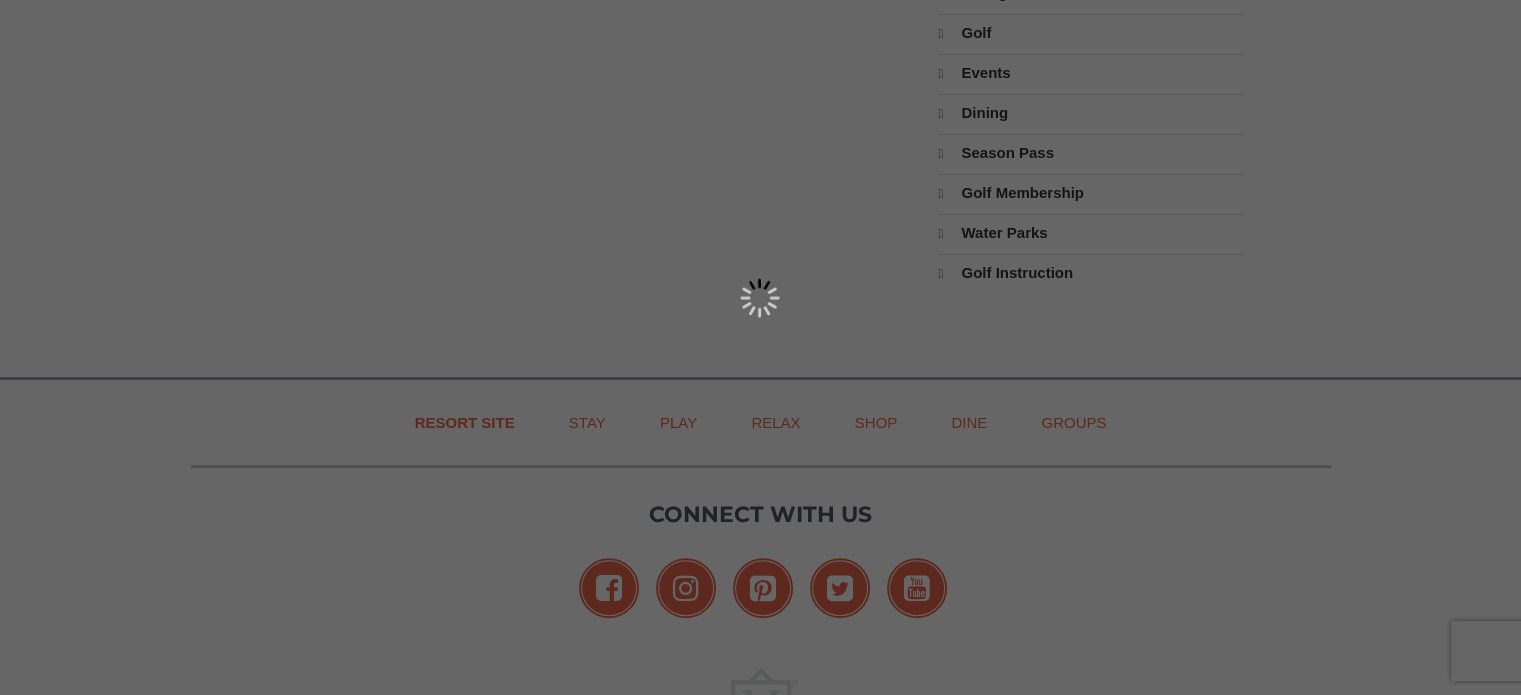 type on "[NUMBER]" 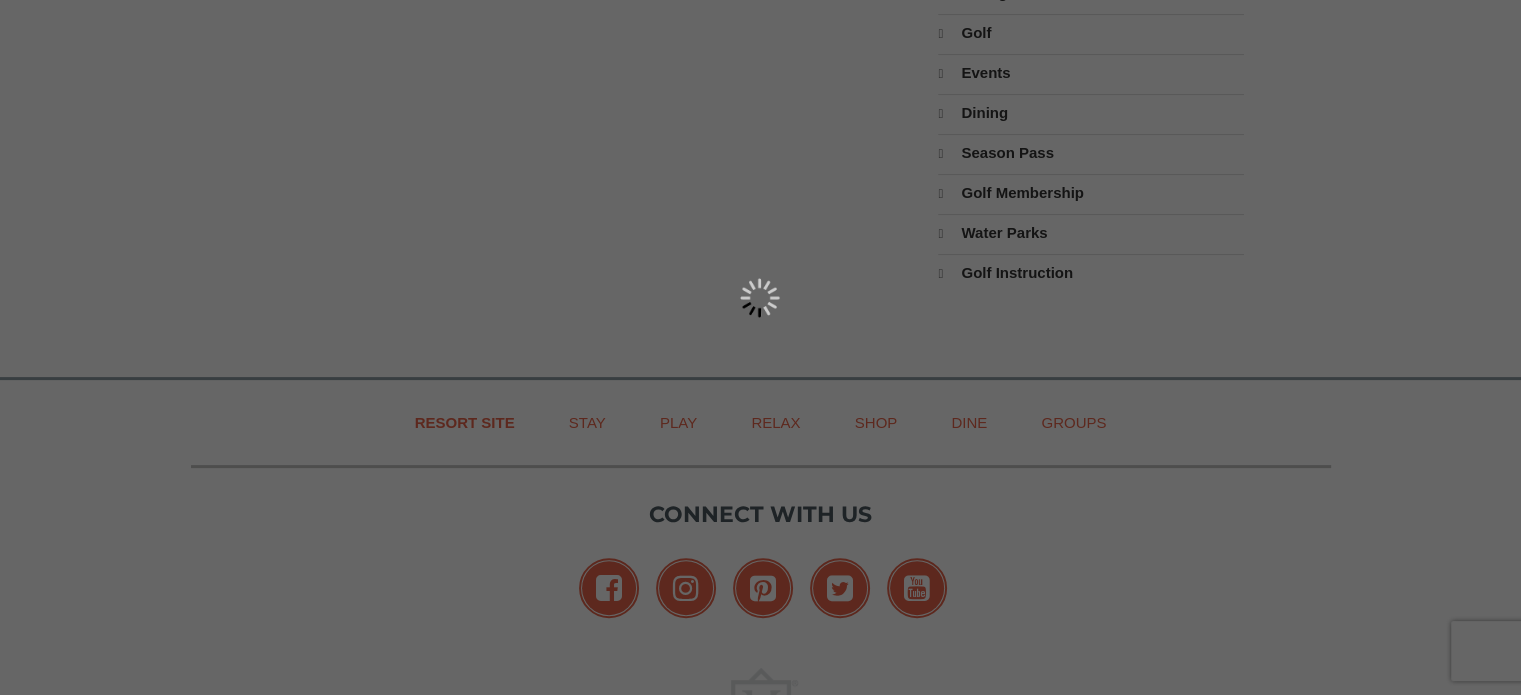 type on "[EMAIL]" 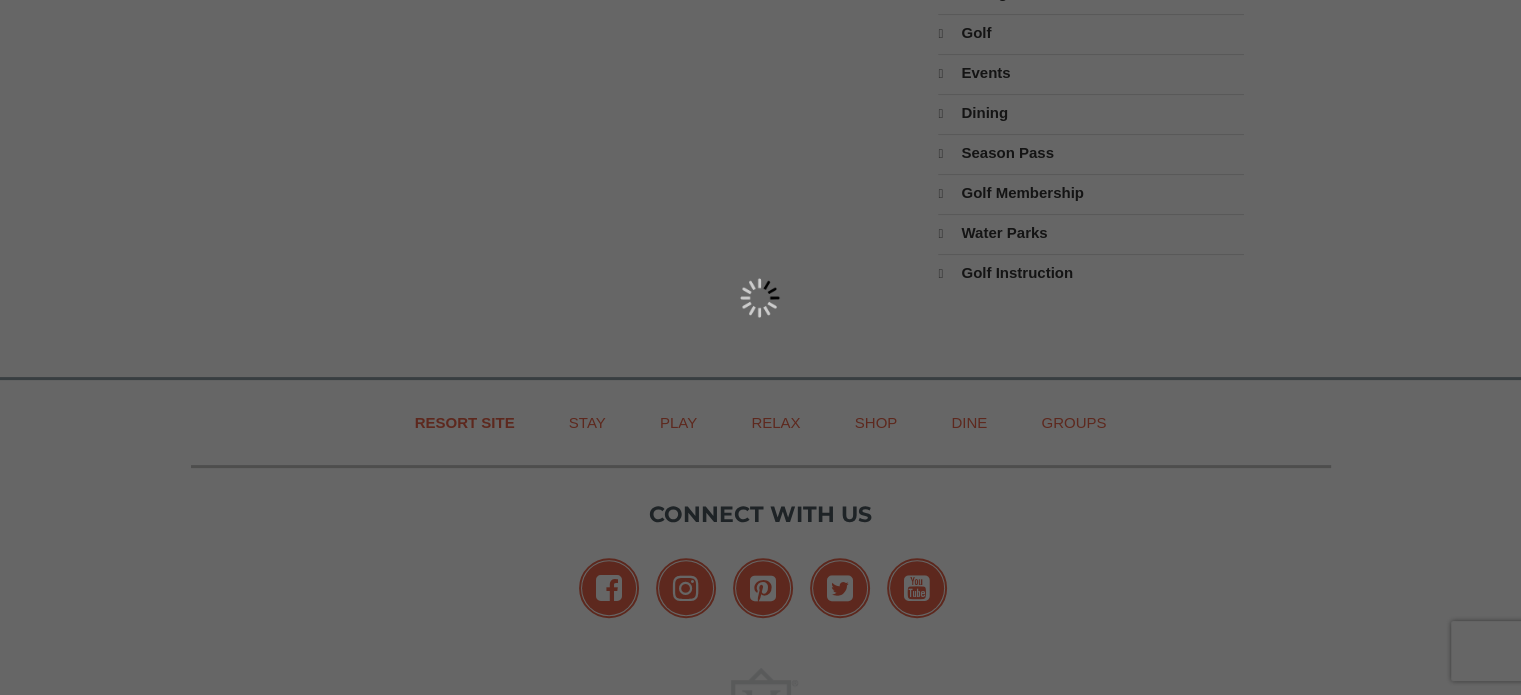 select on "[STATE]" 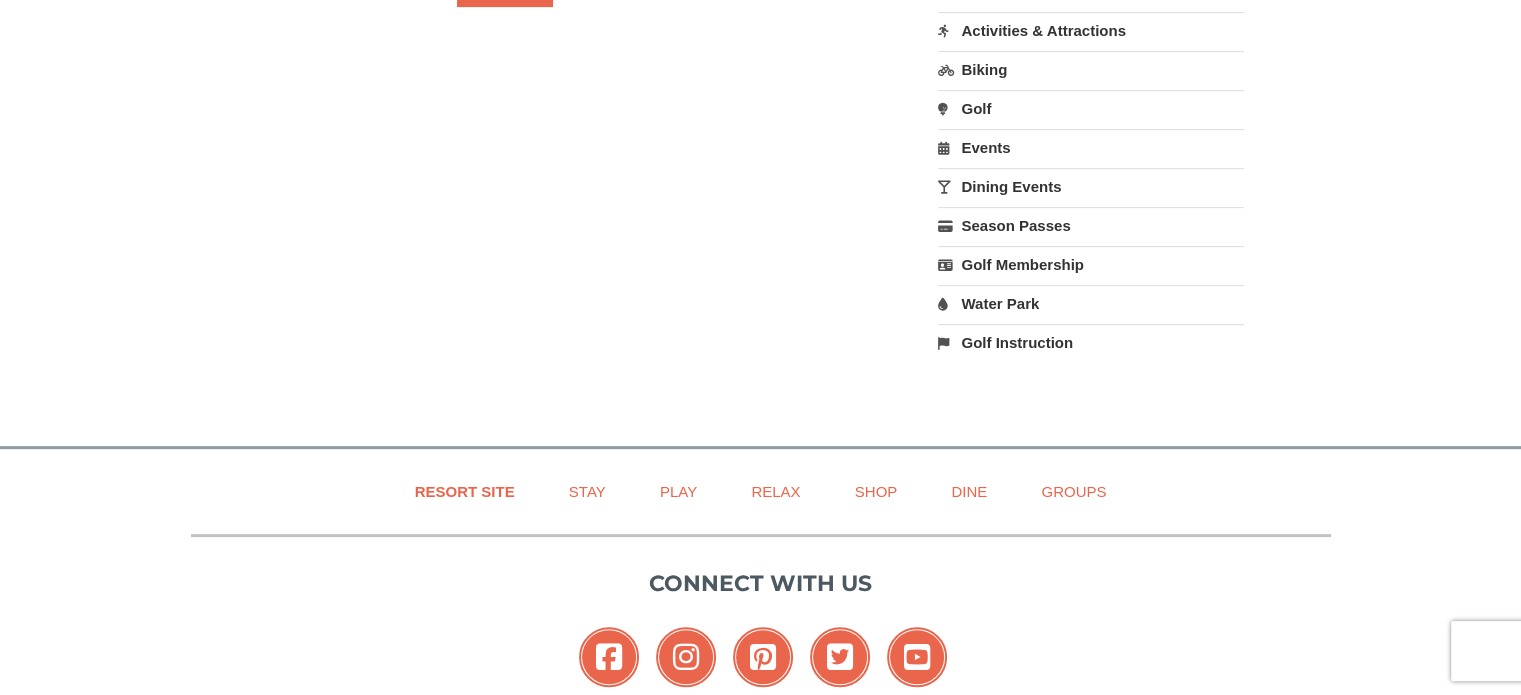 scroll, scrollTop: 342, scrollLeft: 0, axis: vertical 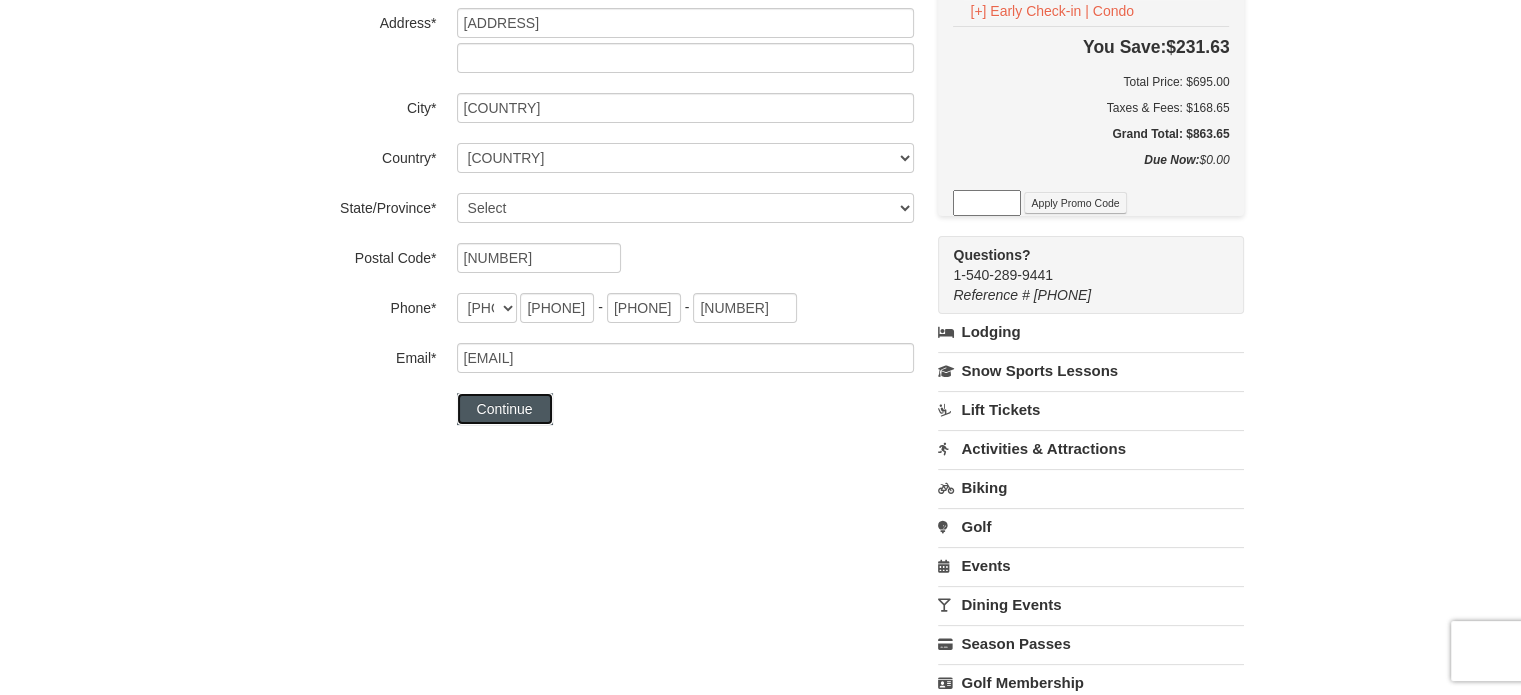 click on "Continue" at bounding box center (505, 409) 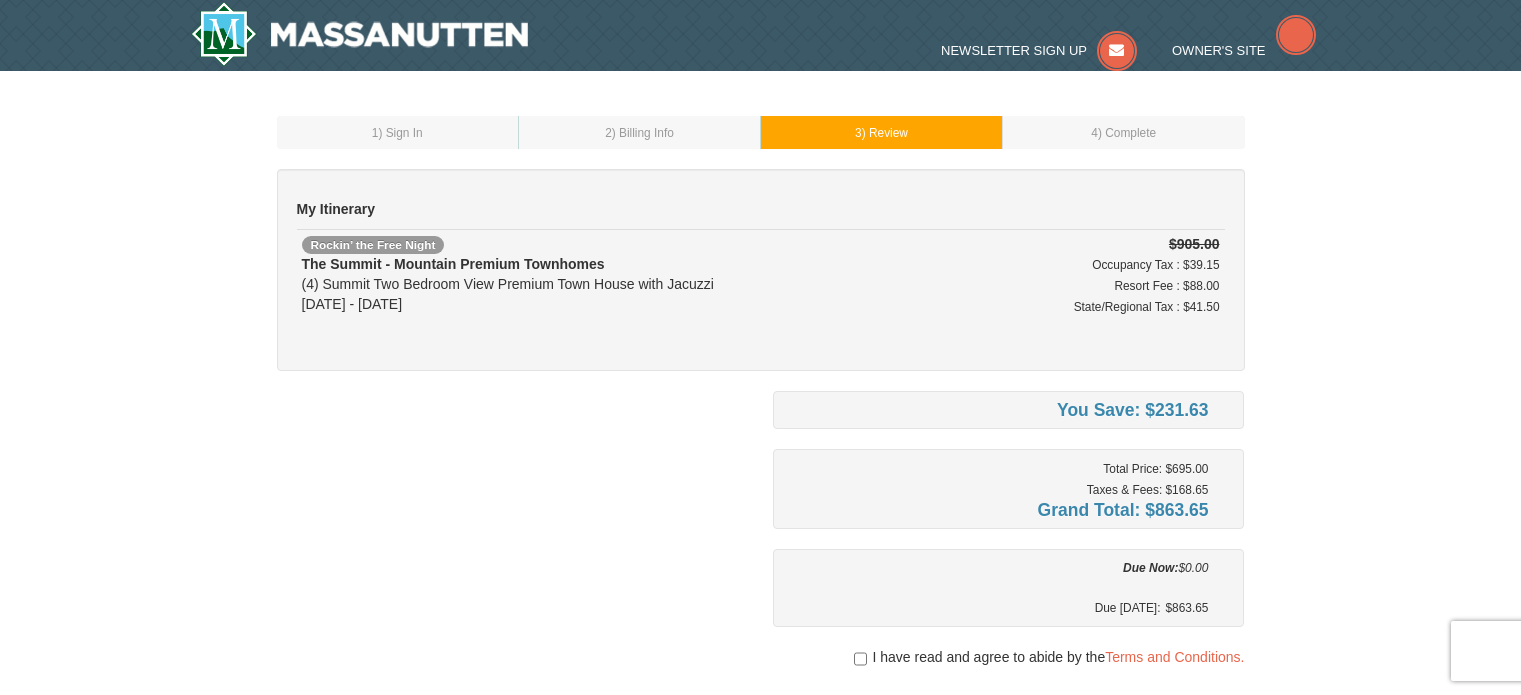 scroll, scrollTop: 0, scrollLeft: 0, axis: both 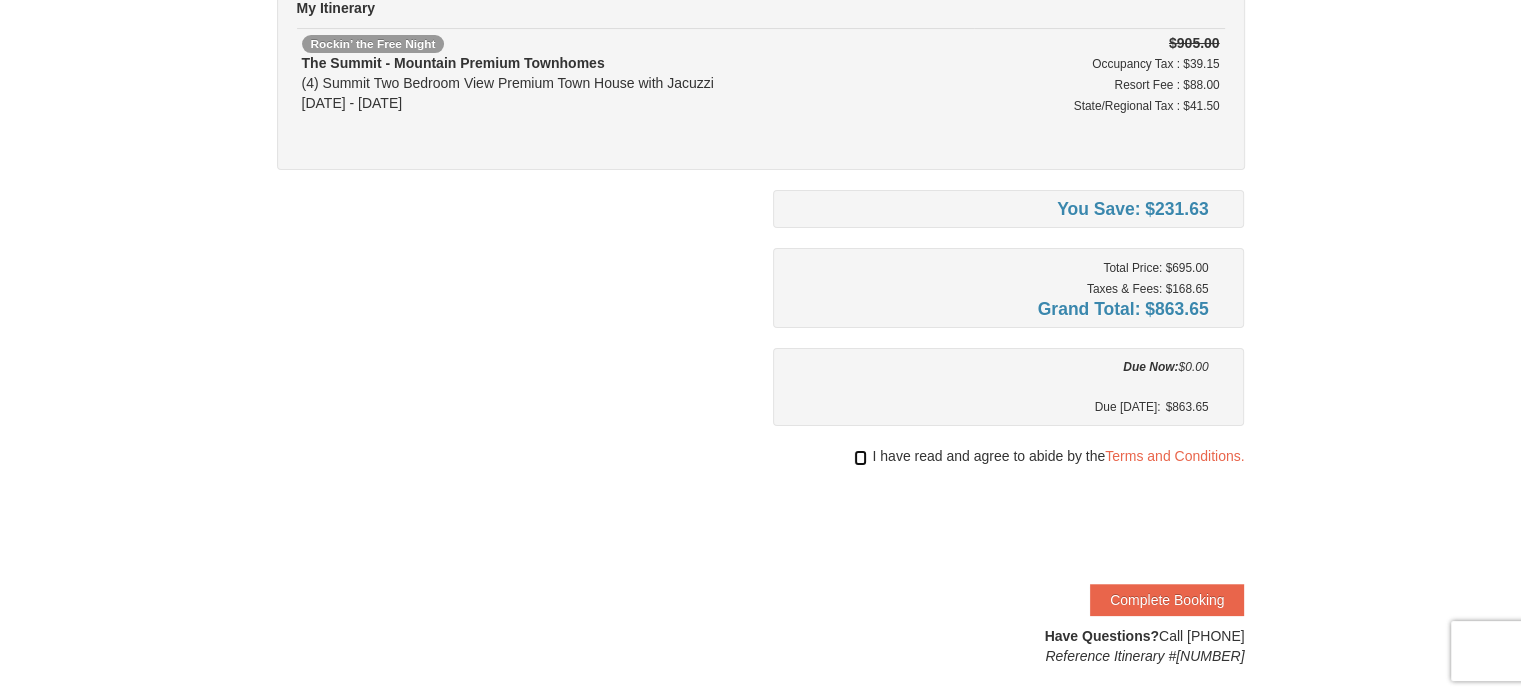 click at bounding box center [860, 458] 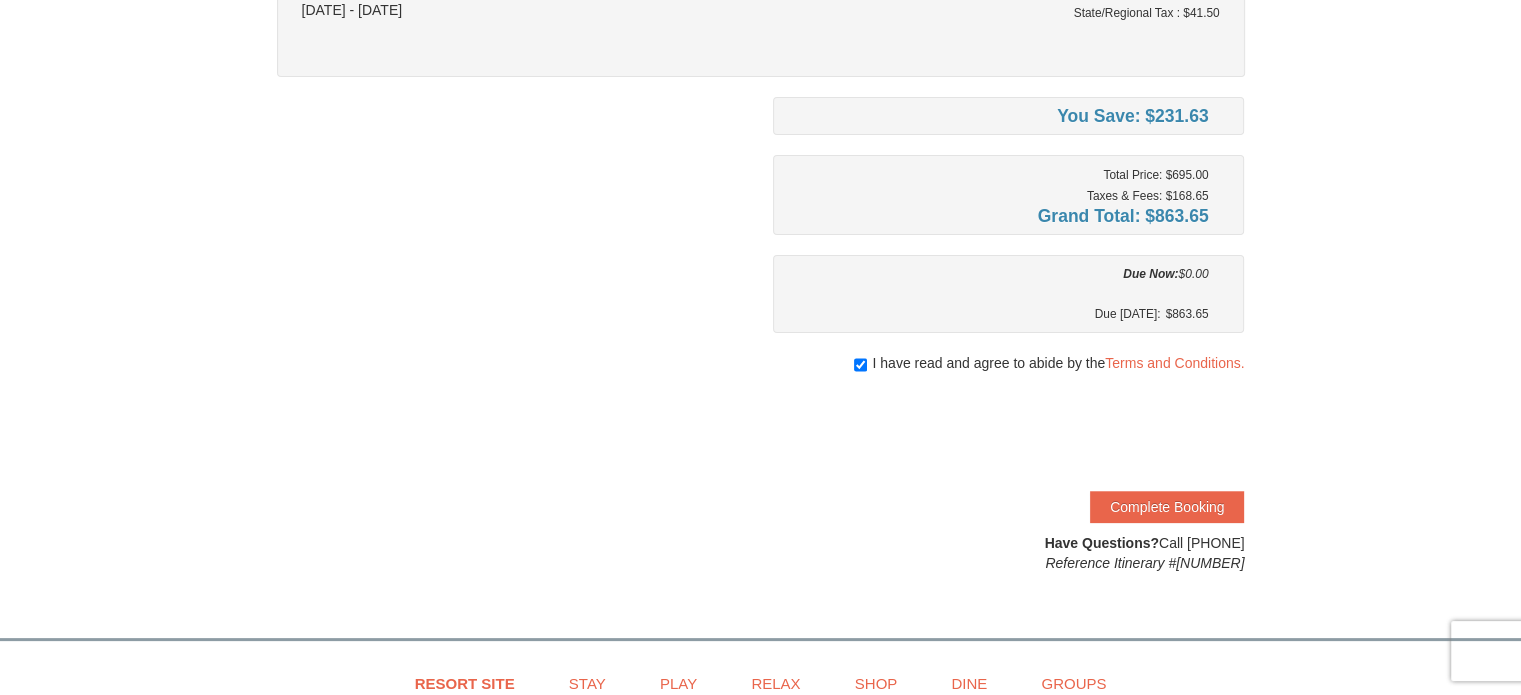 scroll, scrollTop: 300, scrollLeft: 0, axis: vertical 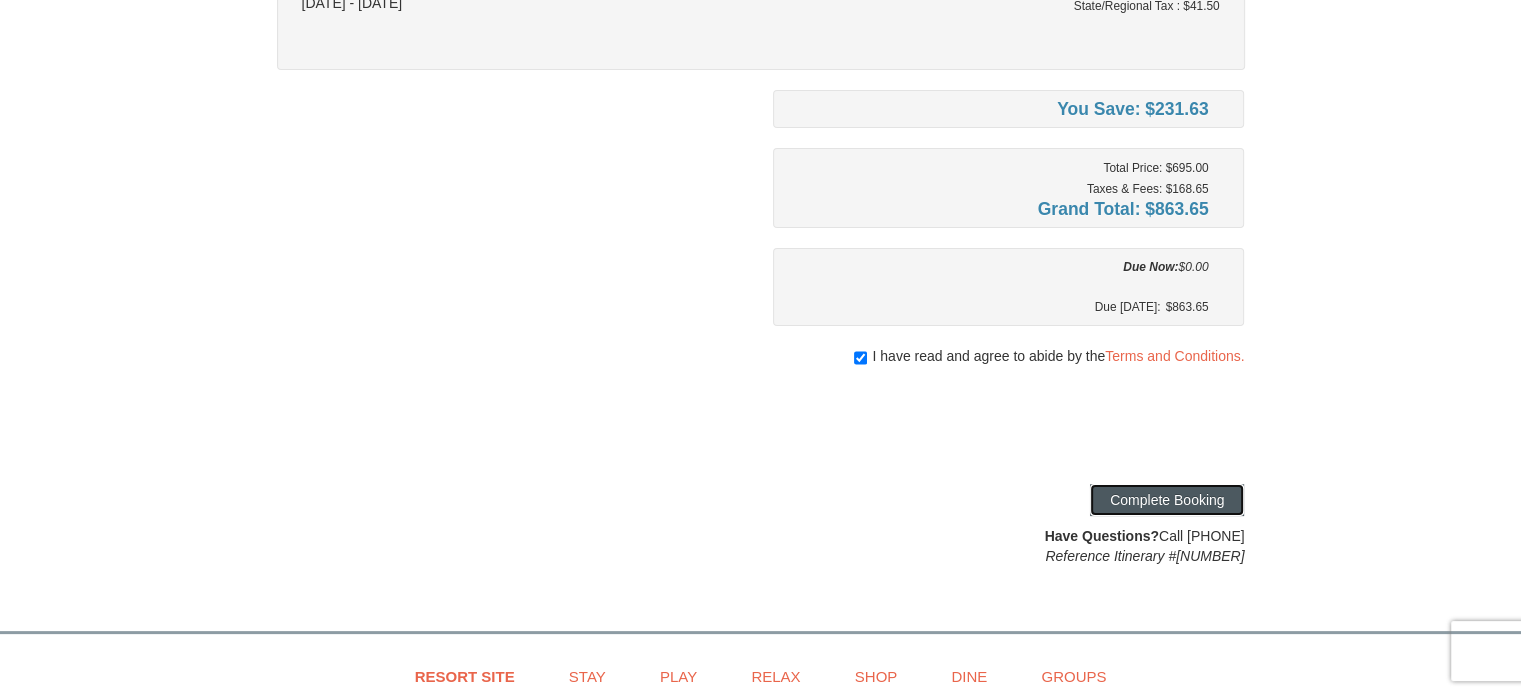 click on "Complete Booking" at bounding box center (1167, 500) 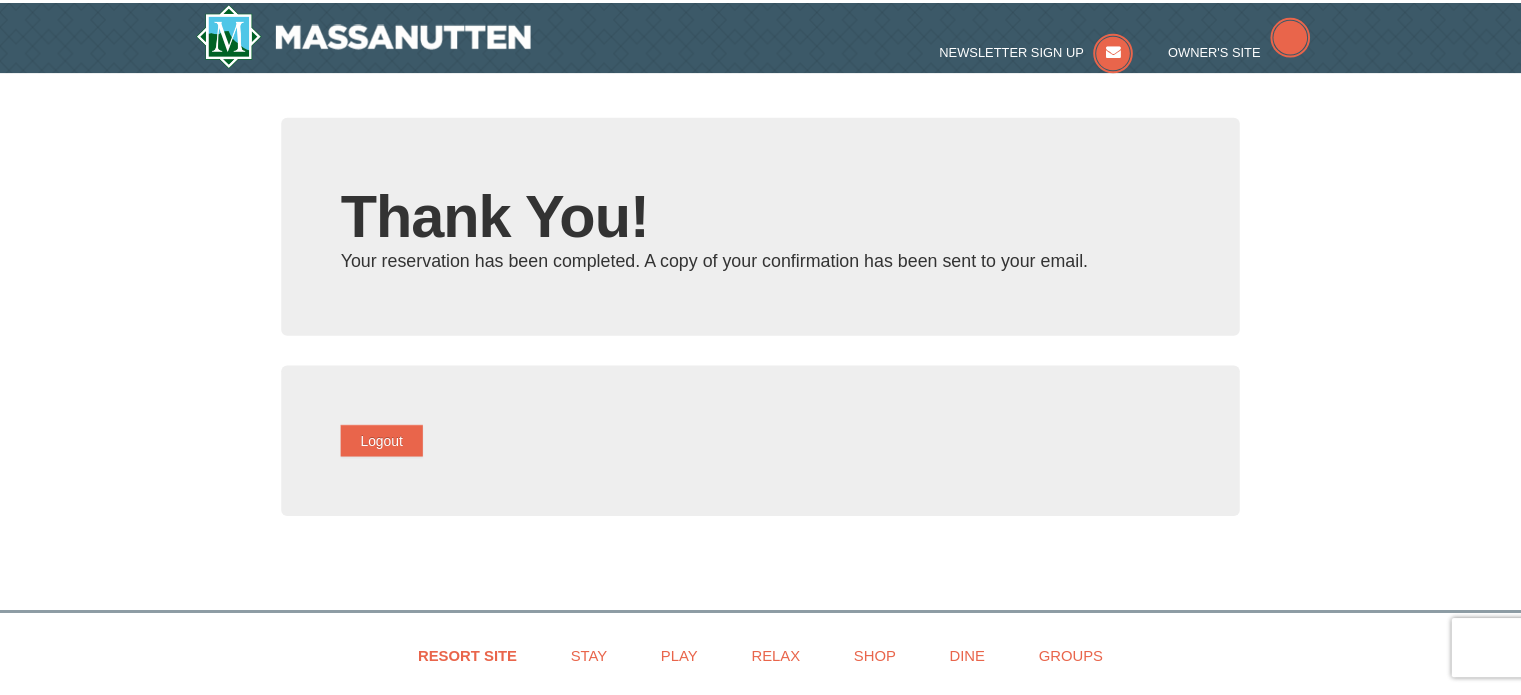 scroll, scrollTop: 0, scrollLeft: 0, axis: both 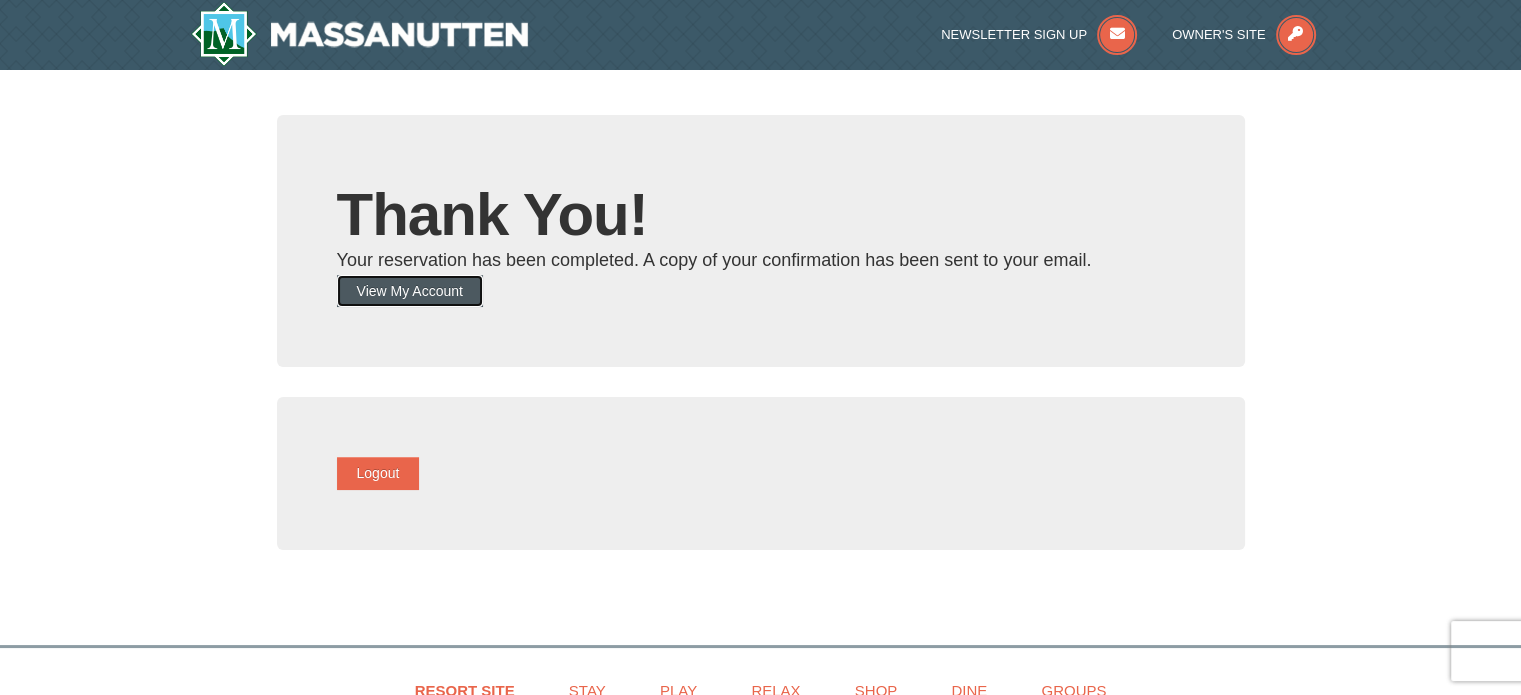 click on "View My Account" at bounding box center (410, 291) 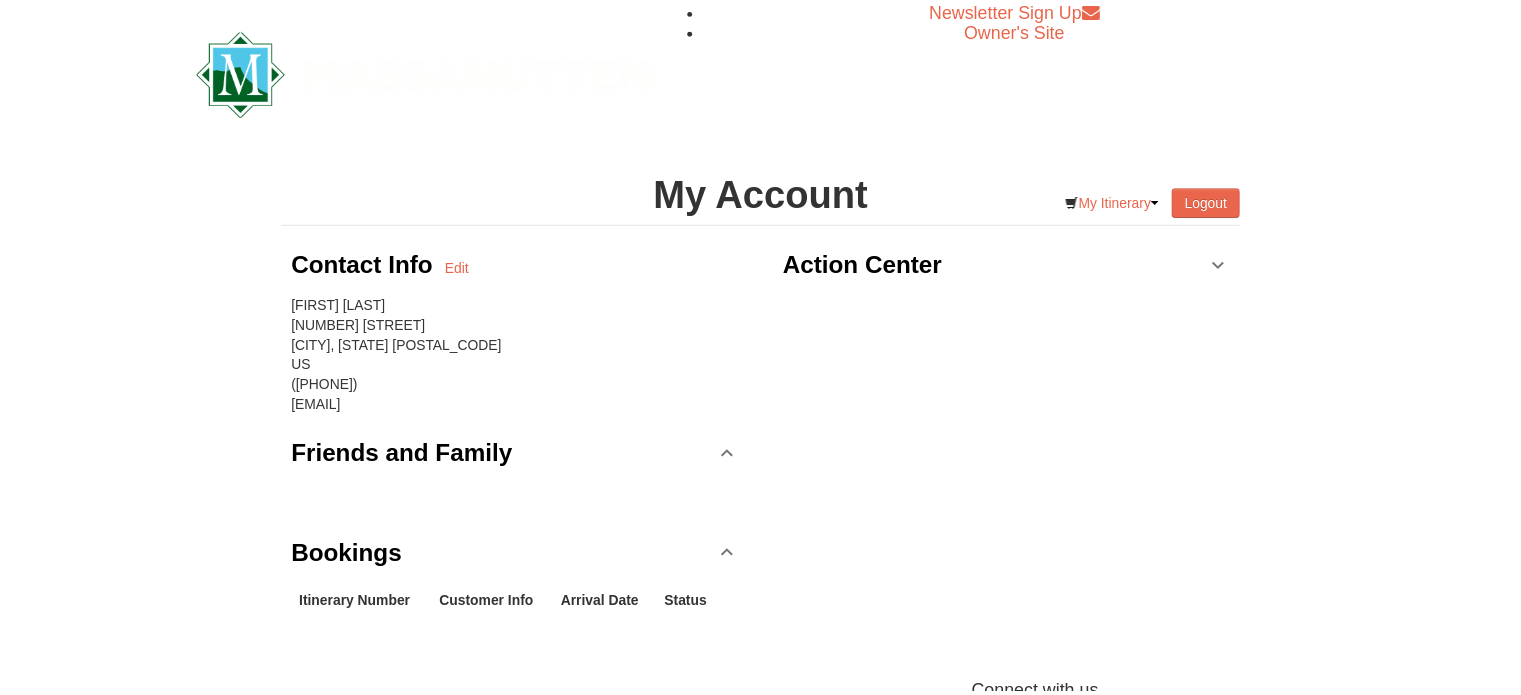 scroll, scrollTop: 0, scrollLeft: 0, axis: both 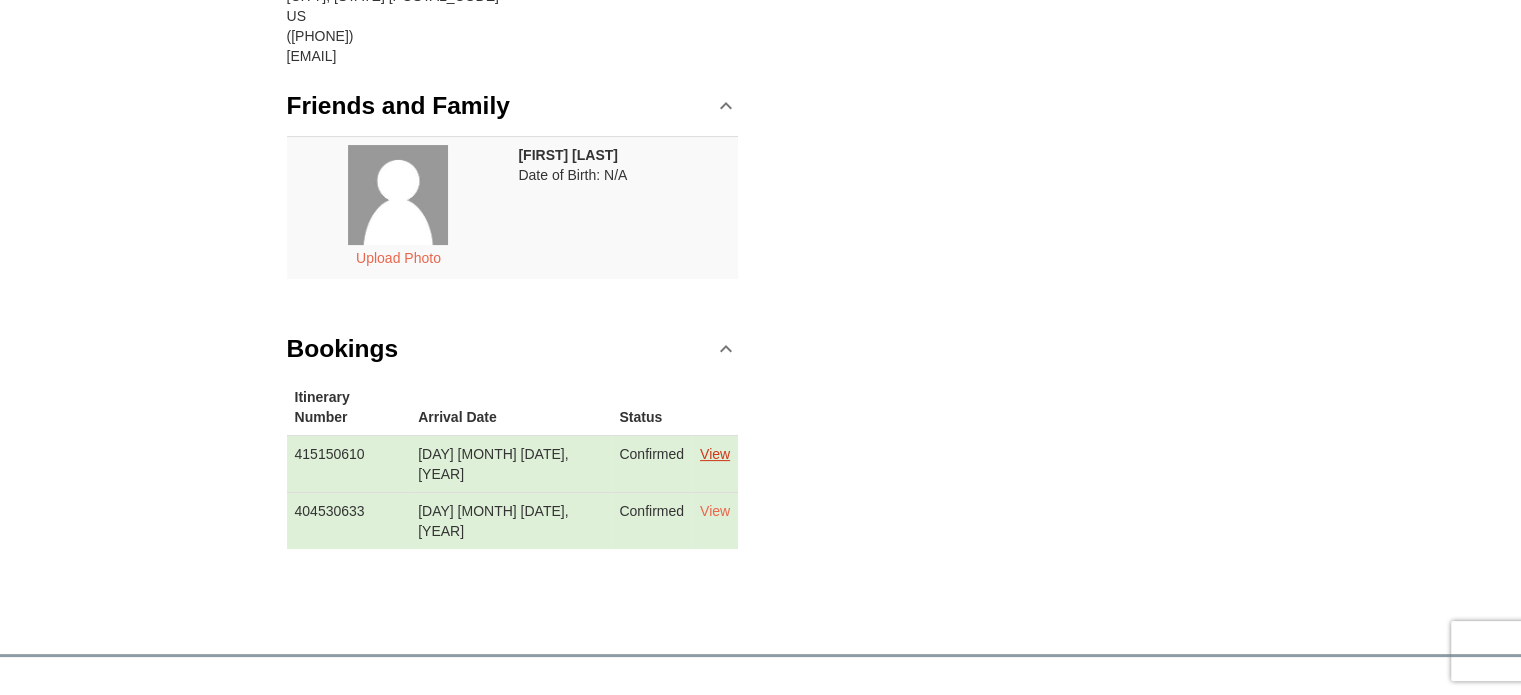 click on "View" at bounding box center [715, 454] 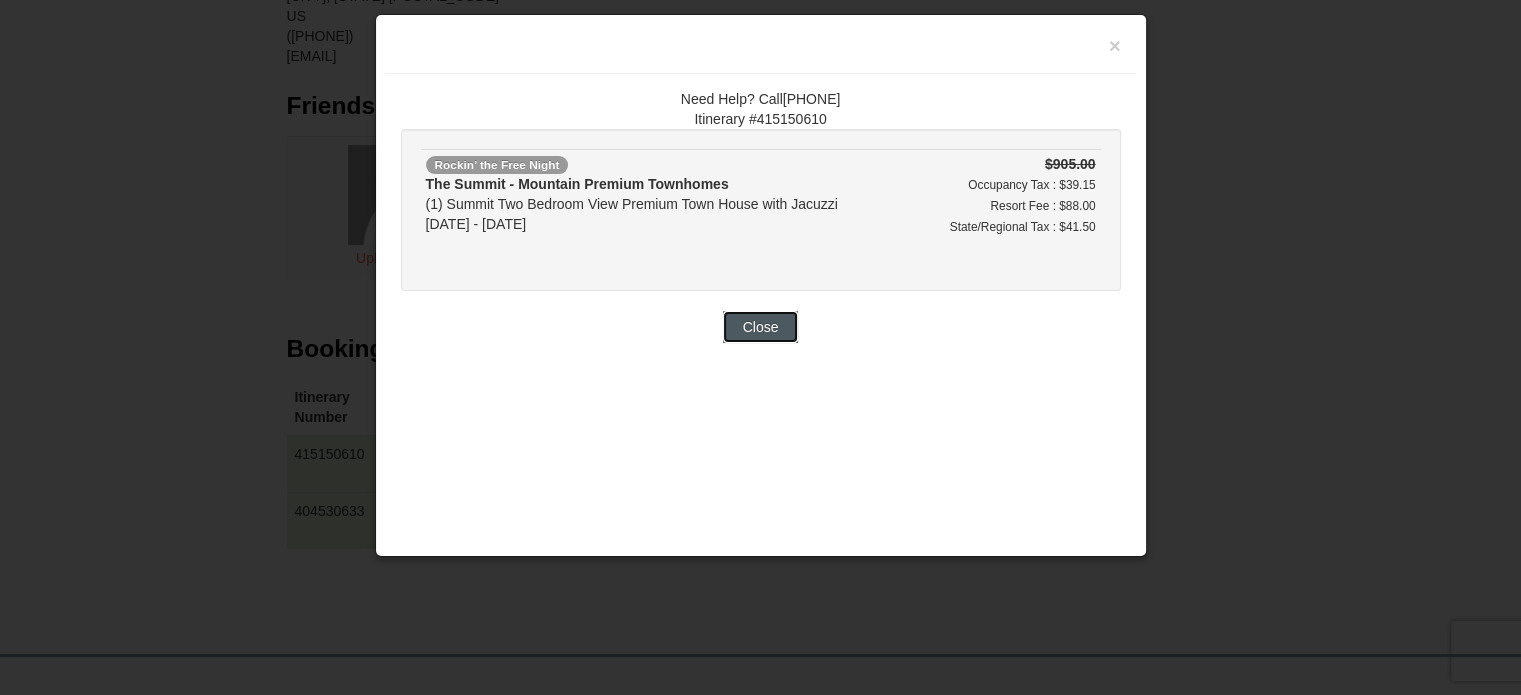 click on "Close" at bounding box center [761, 327] 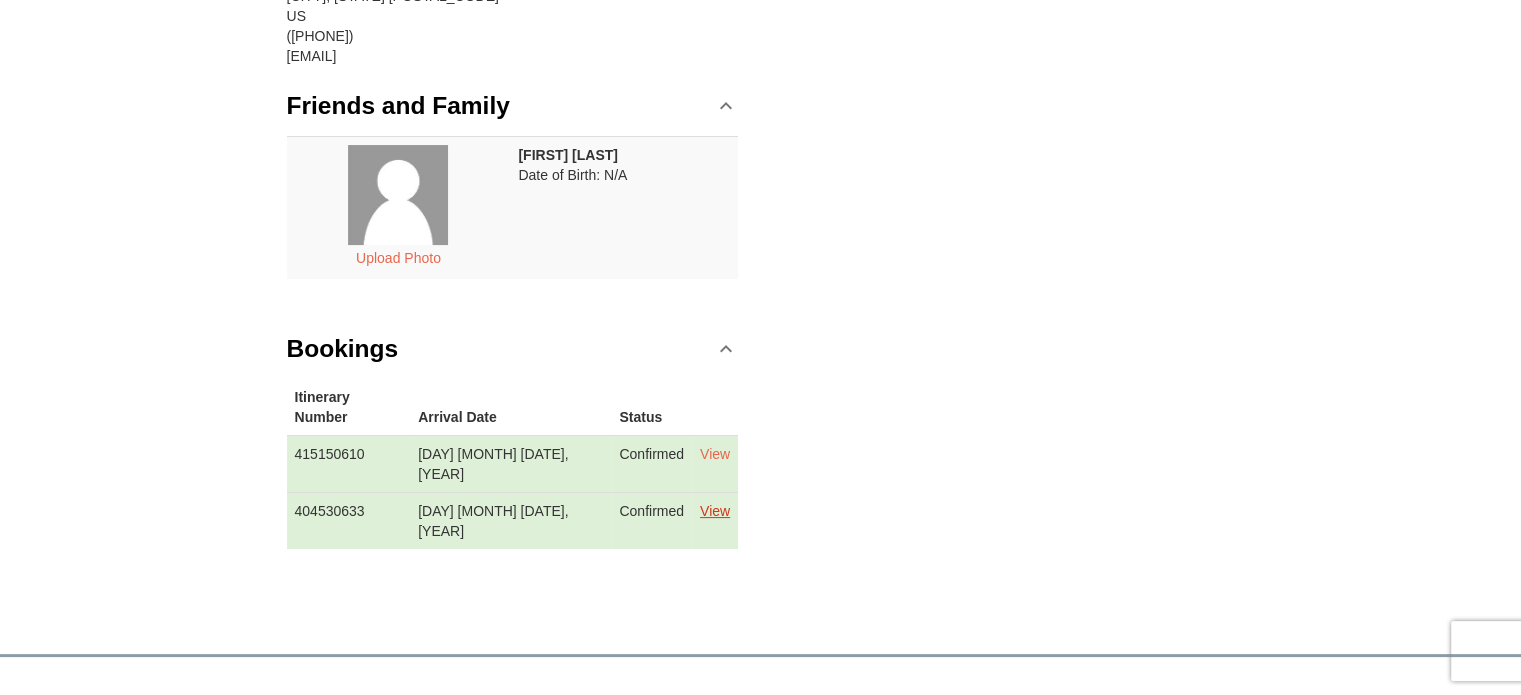 click on "View" at bounding box center (715, 511) 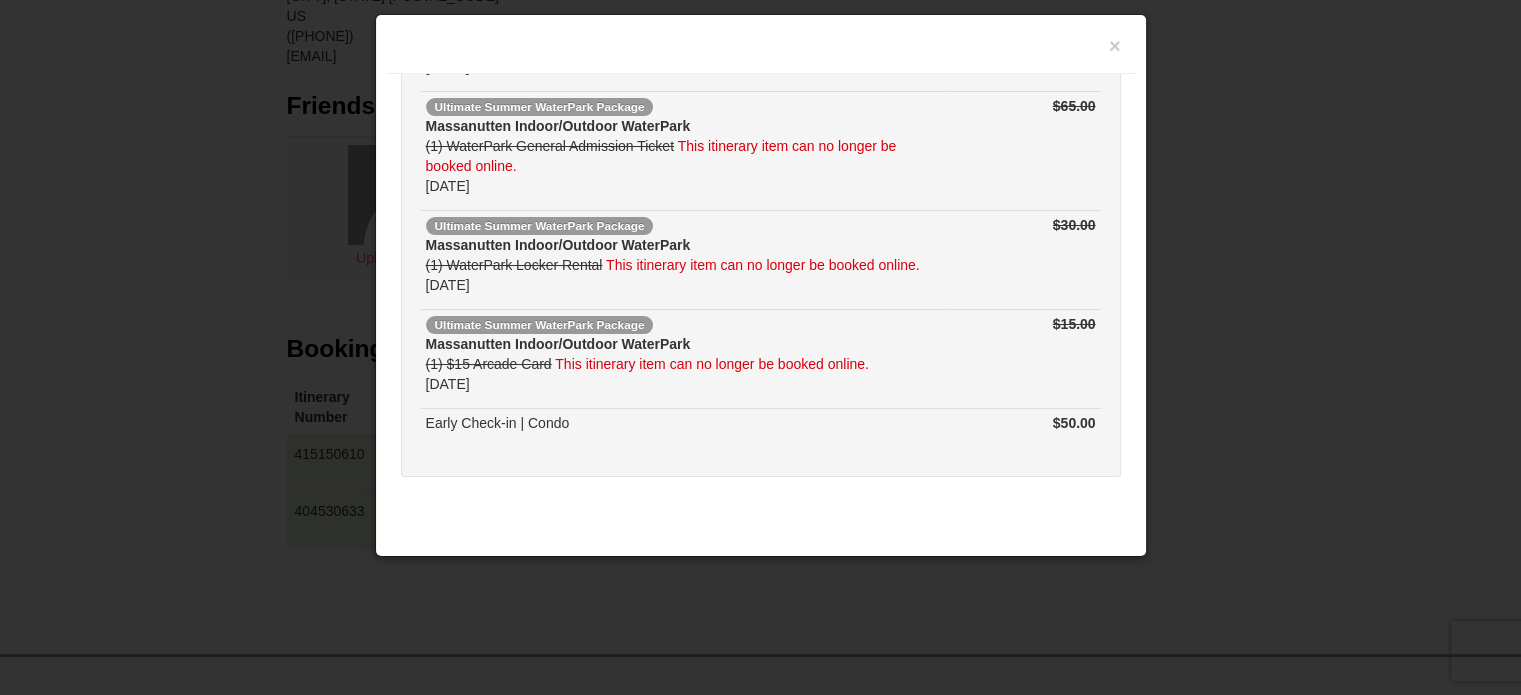 scroll, scrollTop: 751, scrollLeft: 0, axis: vertical 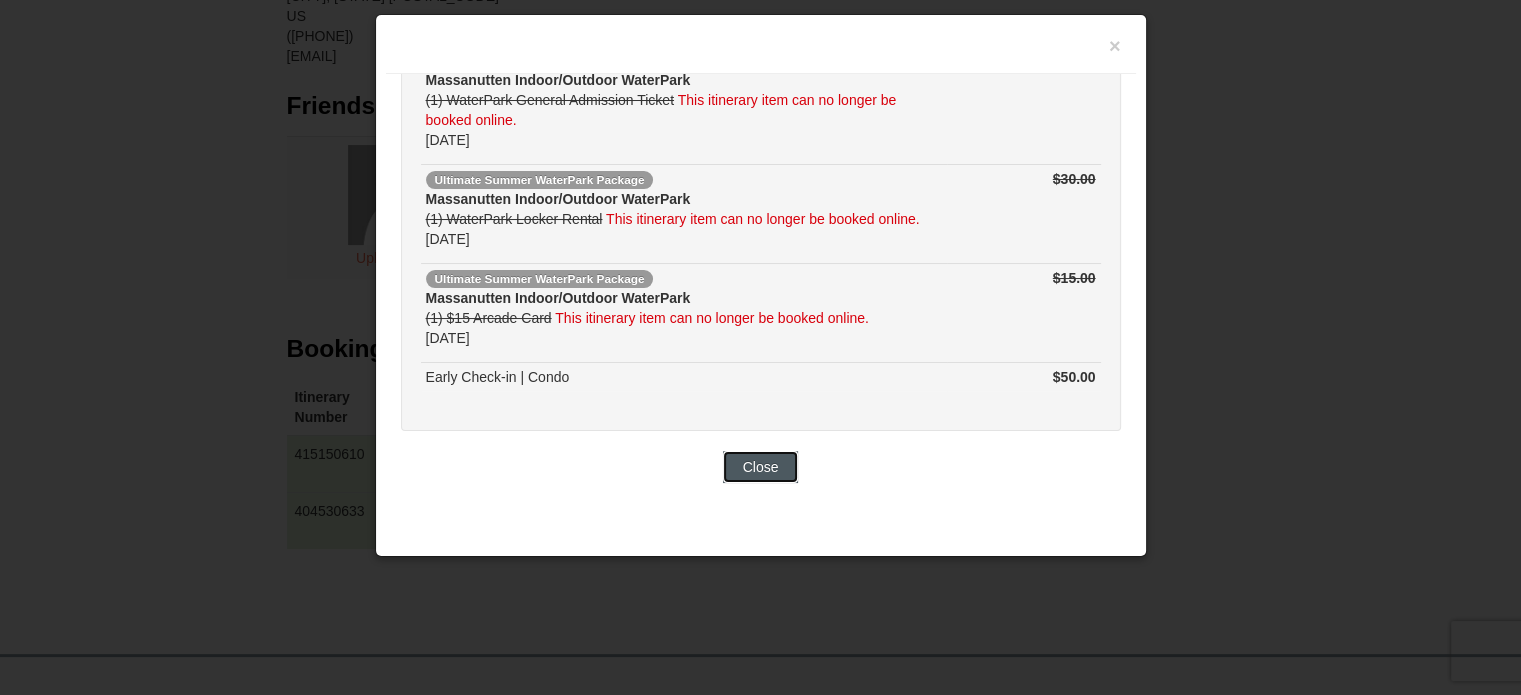 click on "Close" at bounding box center (761, 467) 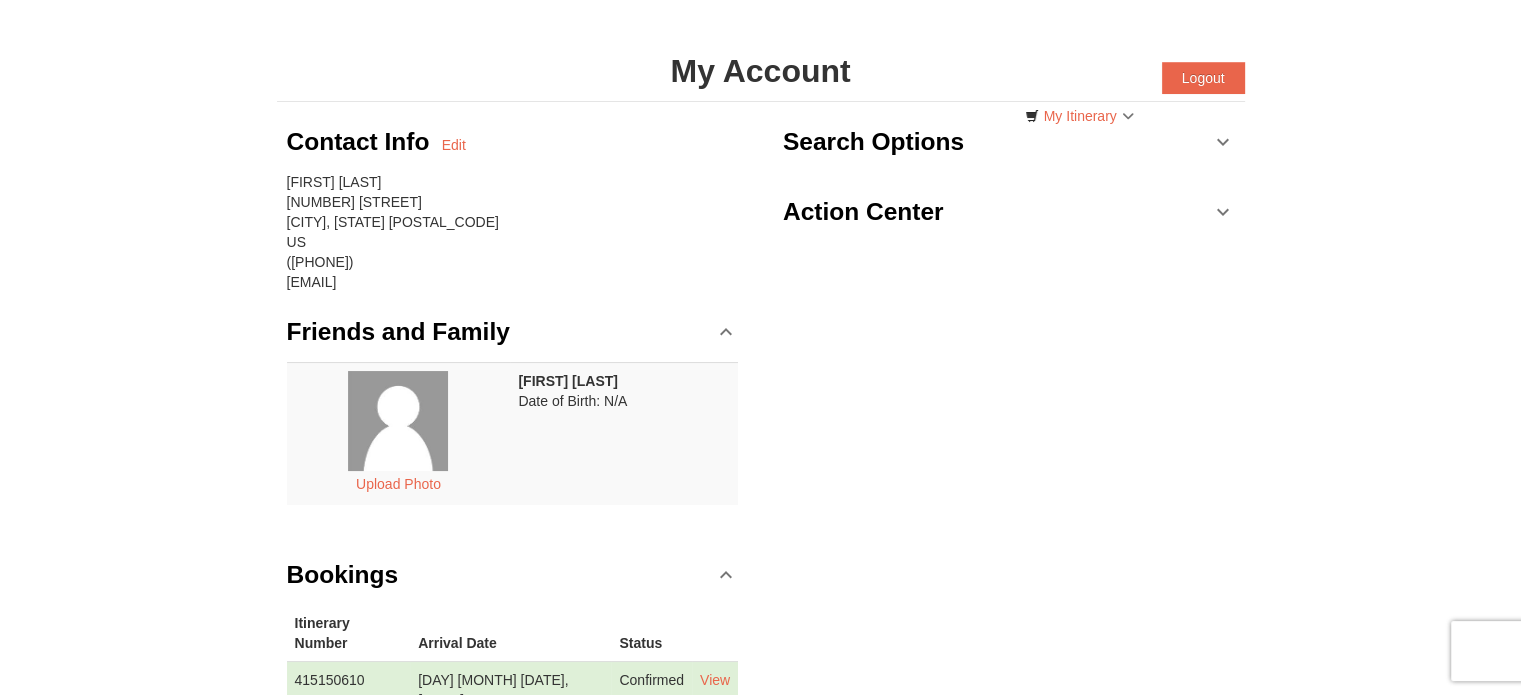 scroll, scrollTop: 0, scrollLeft: 0, axis: both 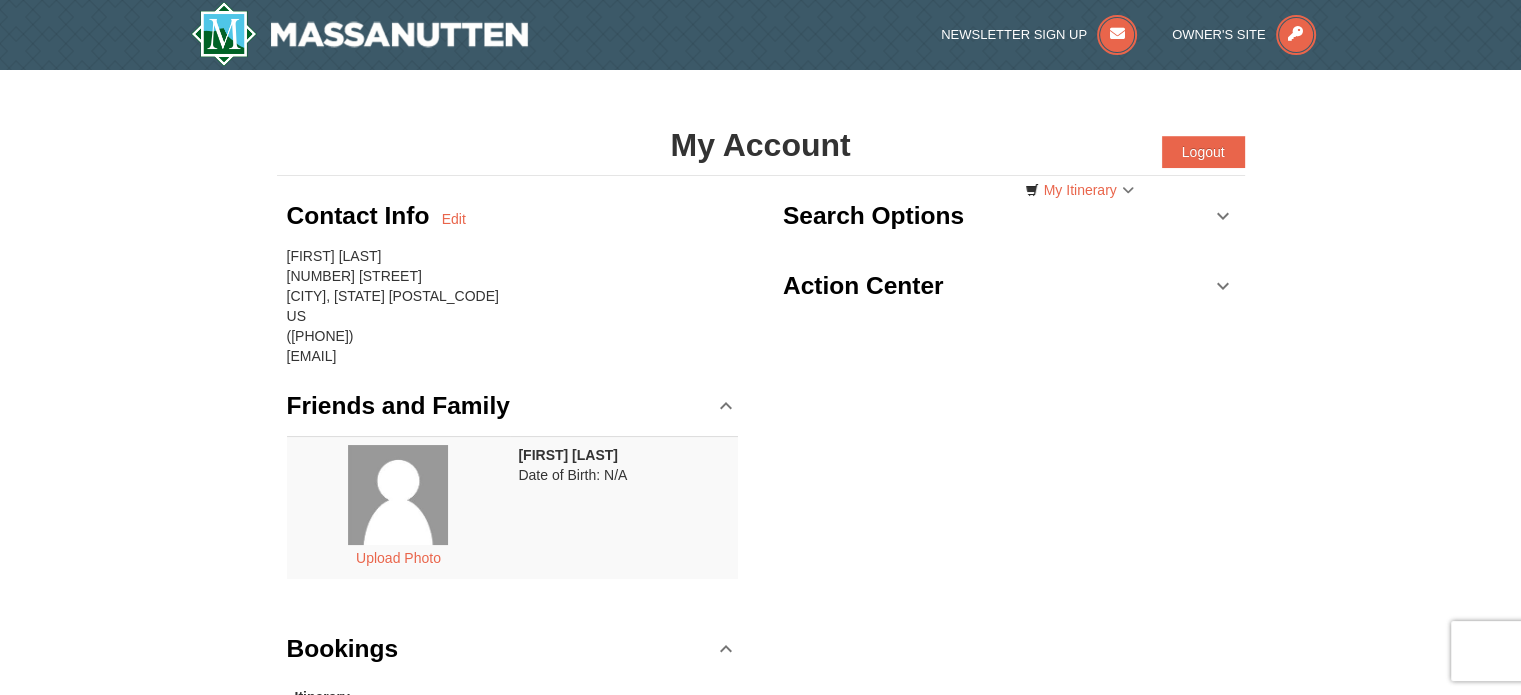 click on "Action Center" at bounding box center (1009, 286) 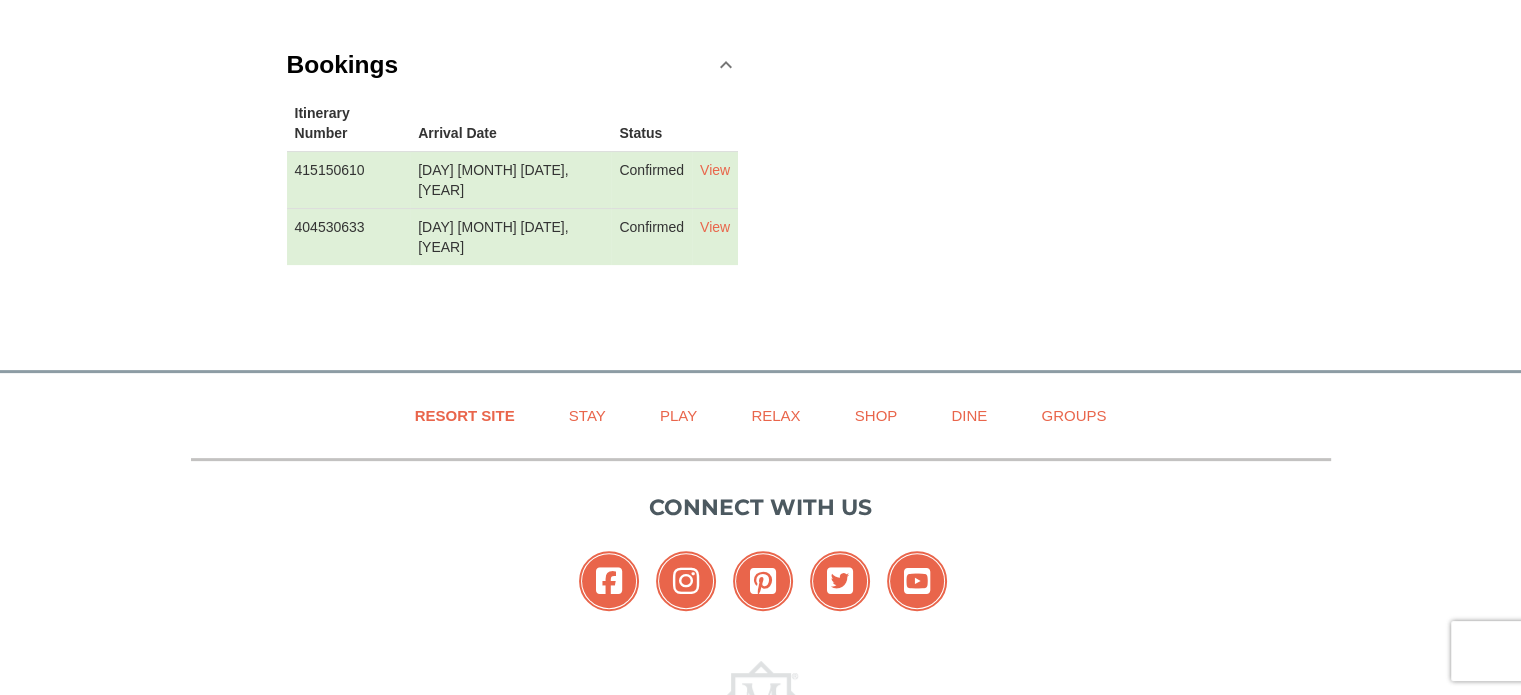 scroll, scrollTop: 600, scrollLeft: 0, axis: vertical 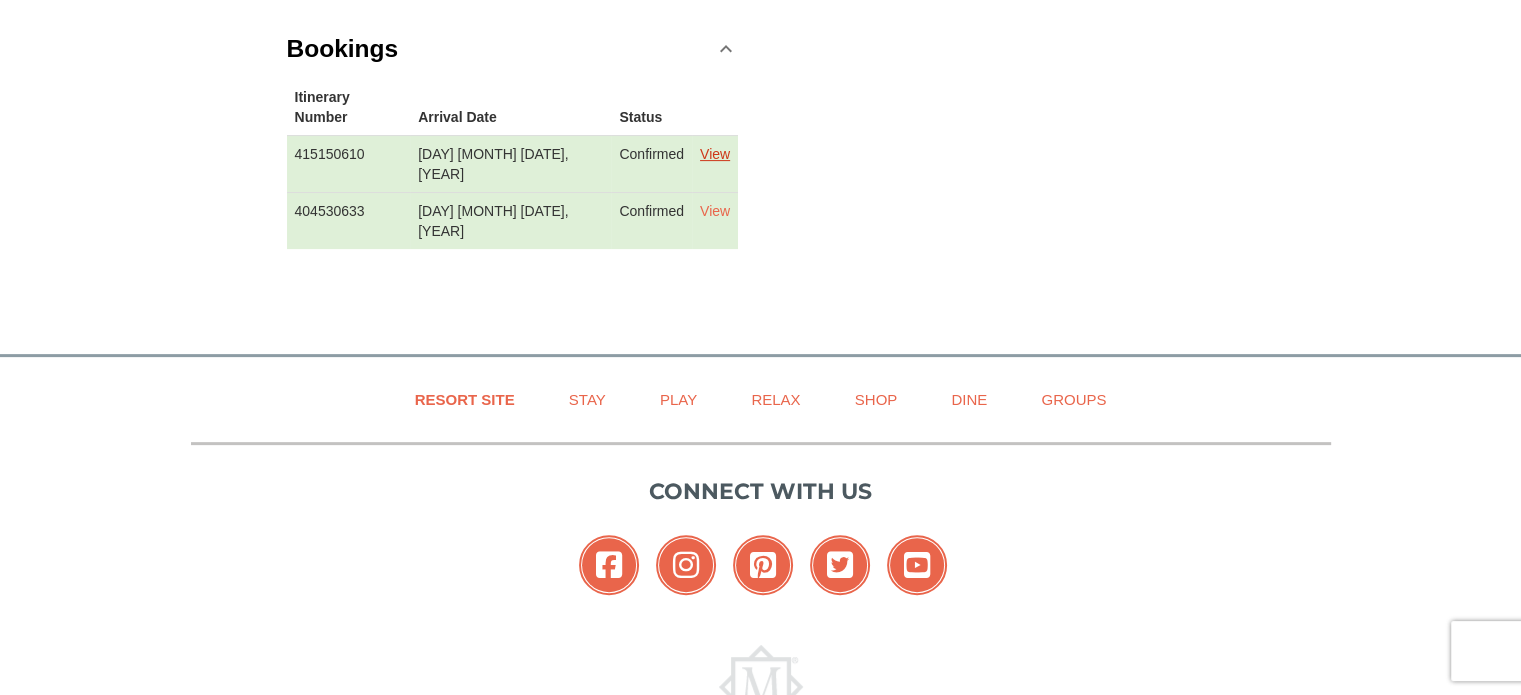 click on "View" at bounding box center [715, 154] 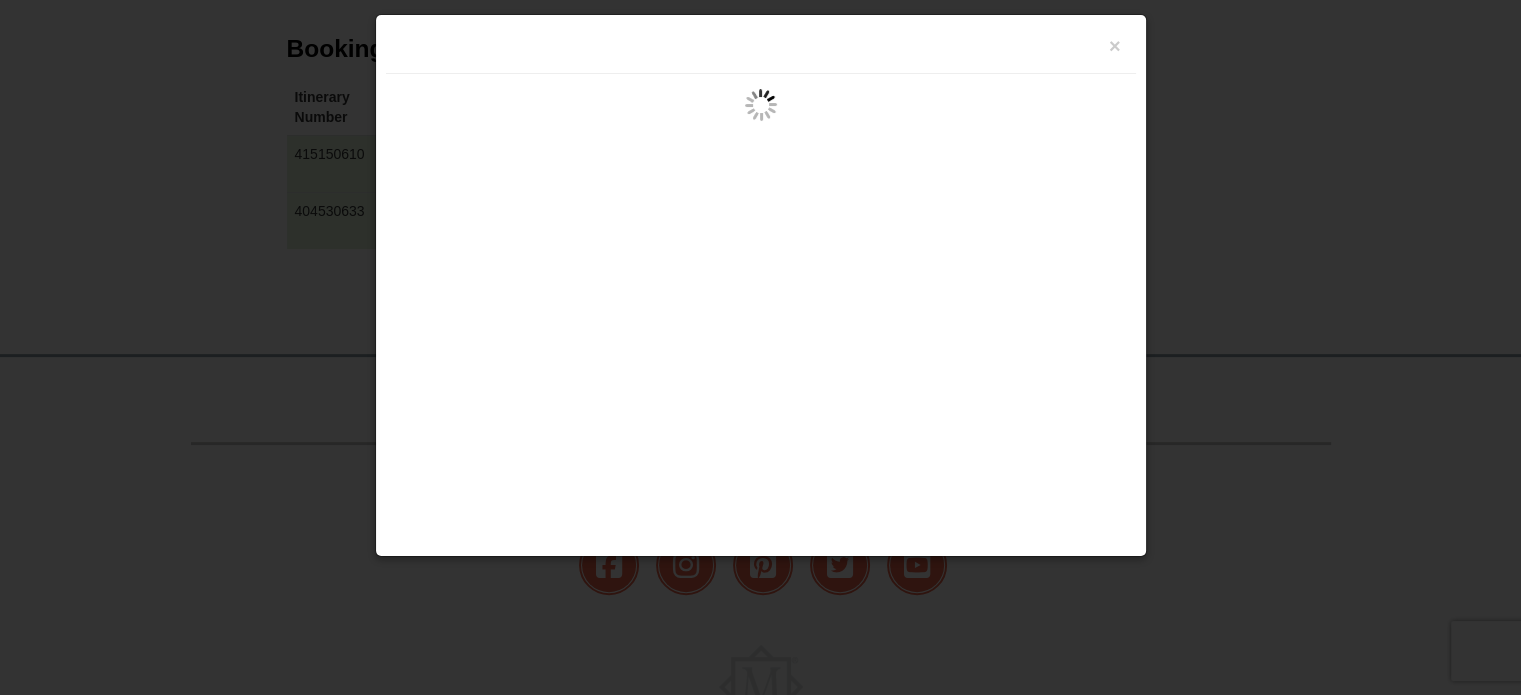 scroll, scrollTop: 0, scrollLeft: 0, axis: both 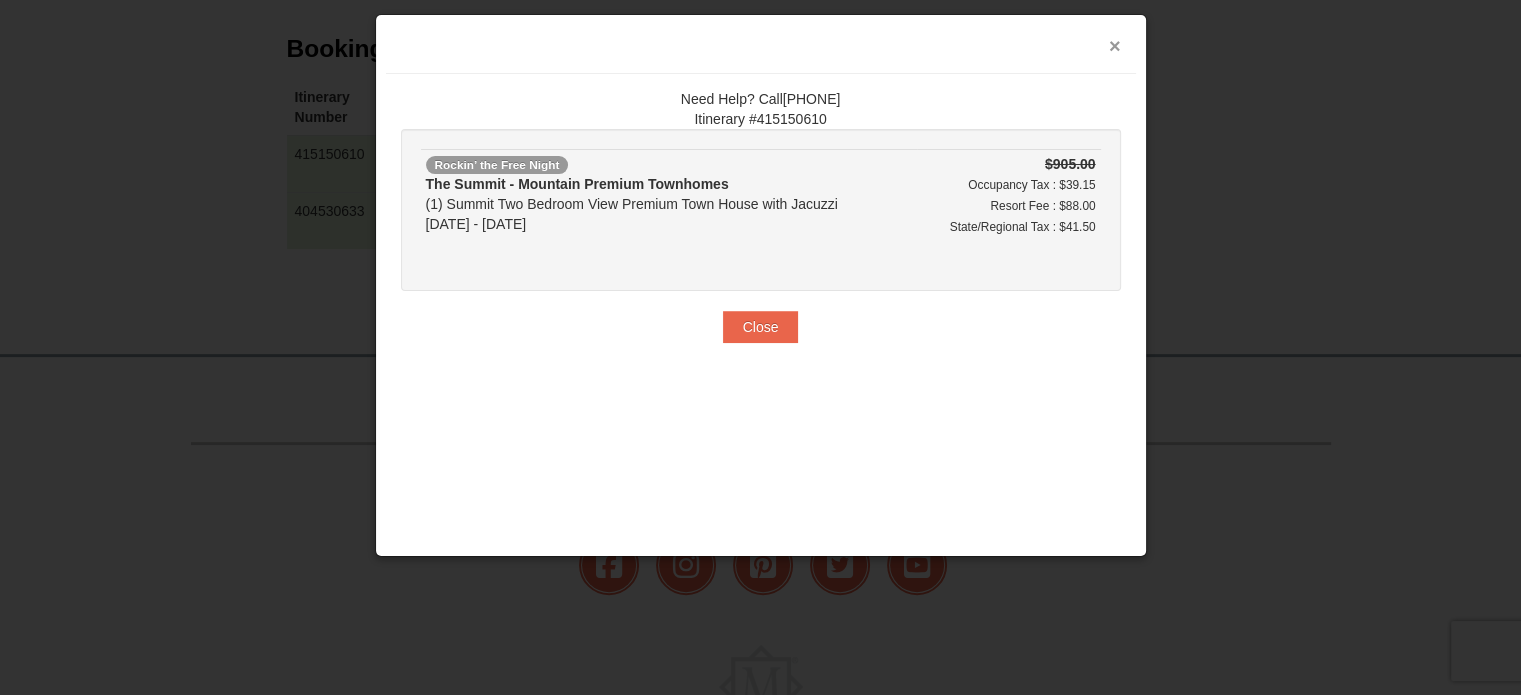 click on "×" at bounding box center [1115, 46] 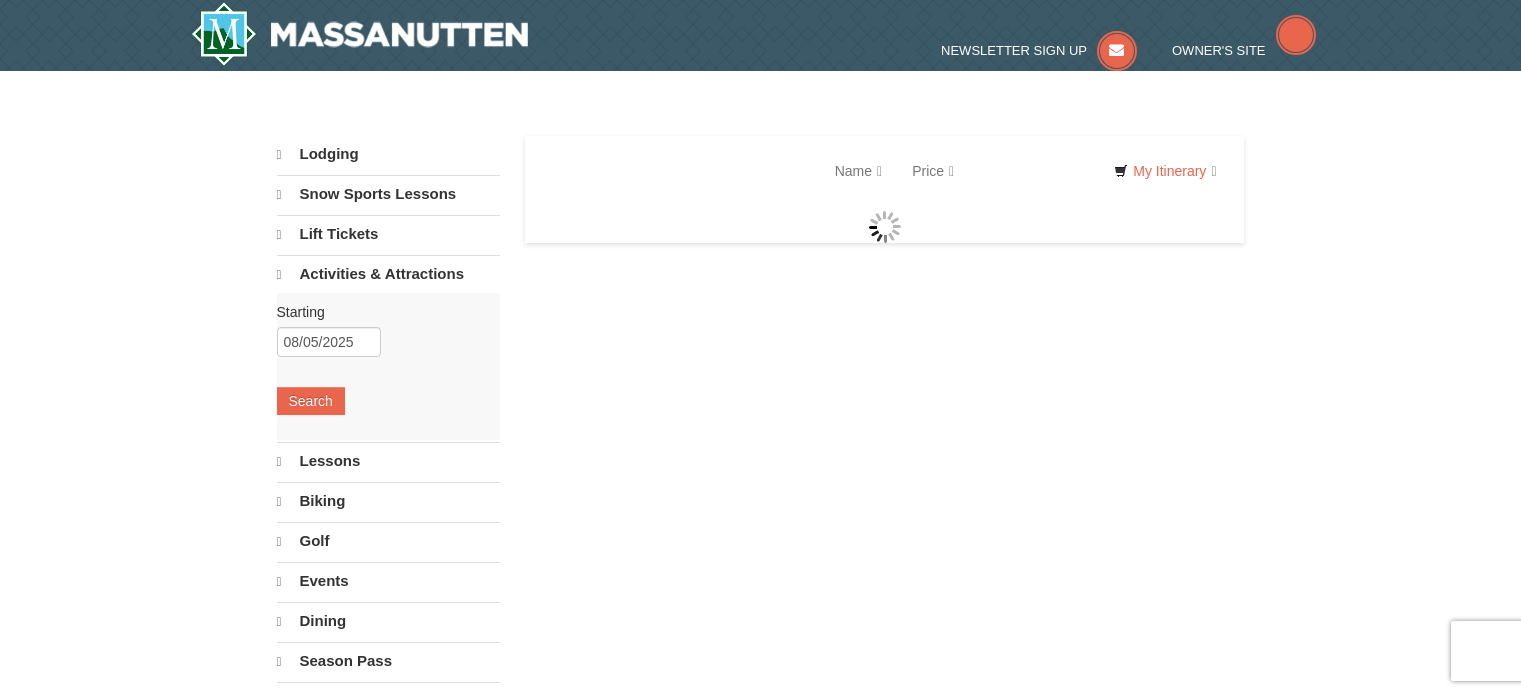 scroll, scrollTop: 0, scrollLeft: 0, axis: both 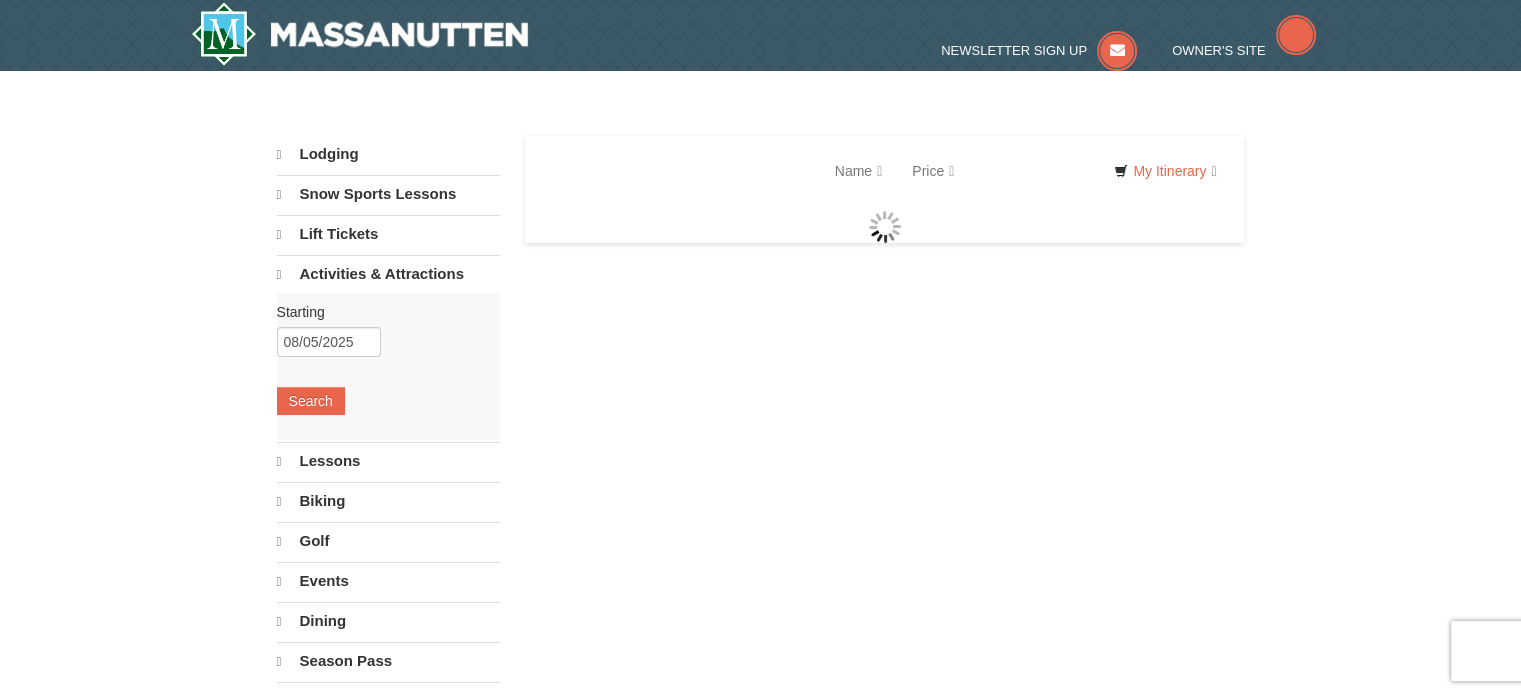 select on "8" 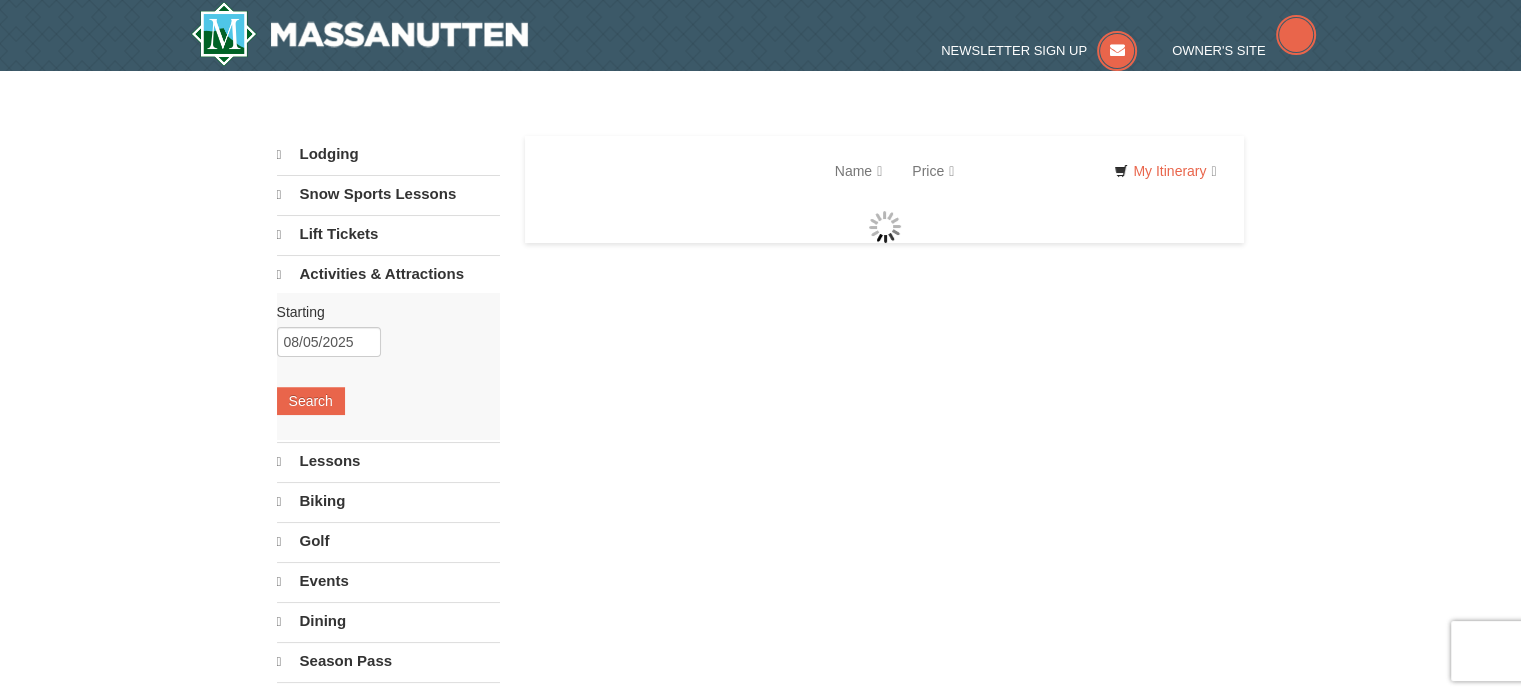select on "8" 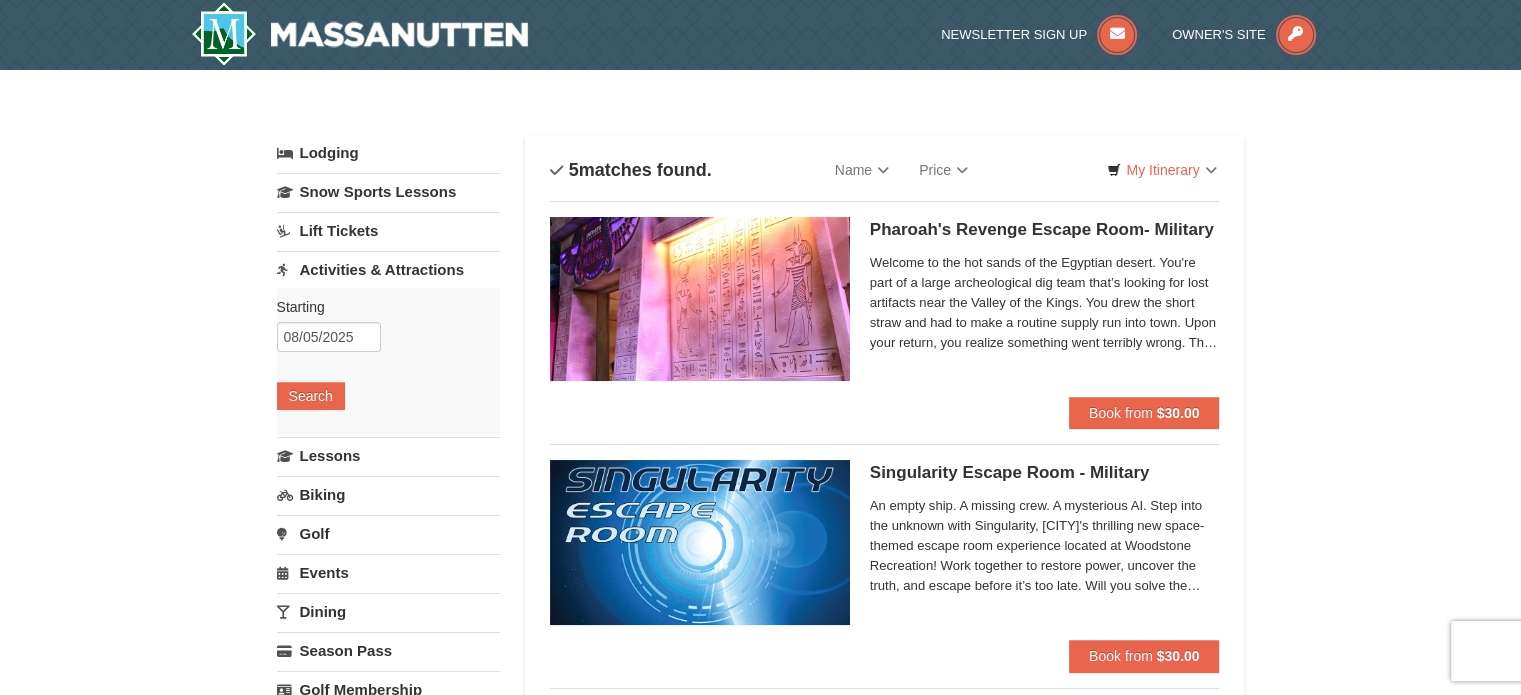 scroll, scrollTop: 0, scrollLeft: 0, axis: both 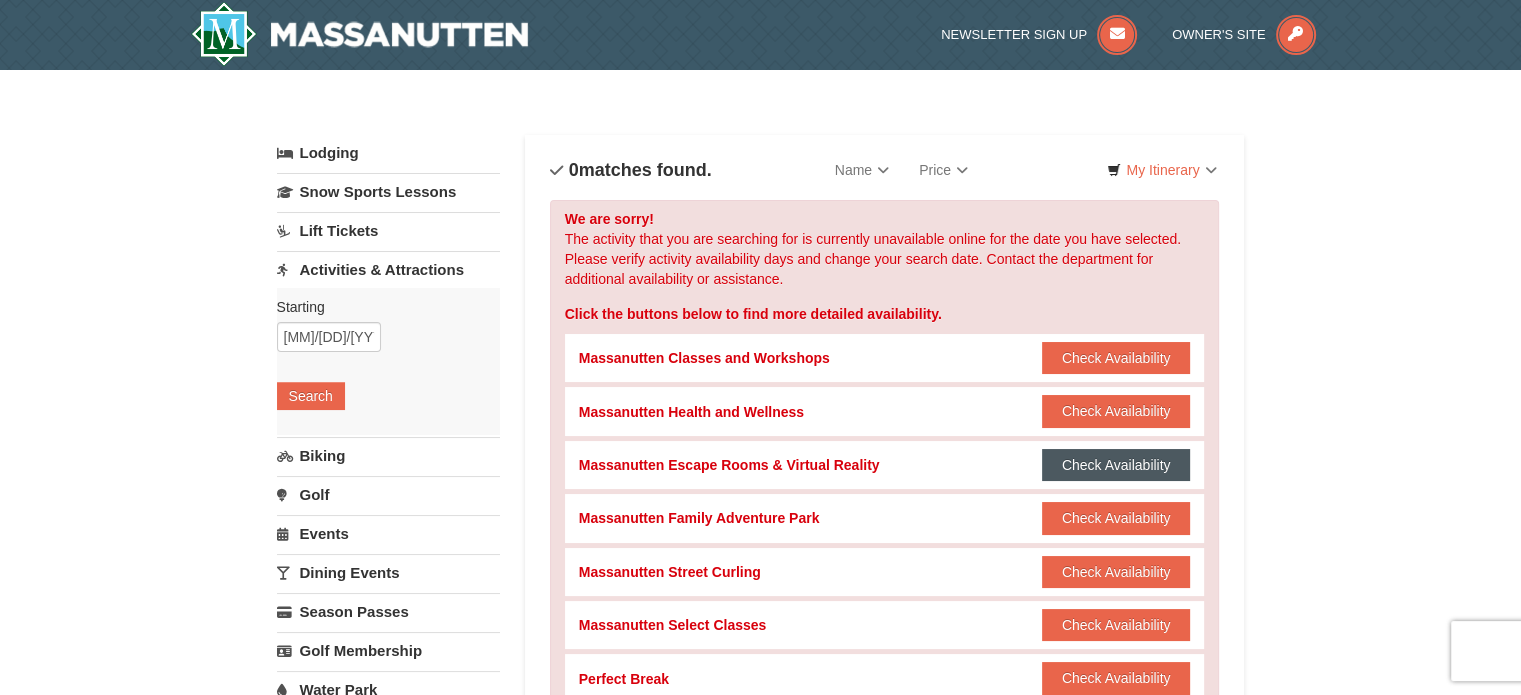 click on "Check Availability" at bounding box center (1116, 465) 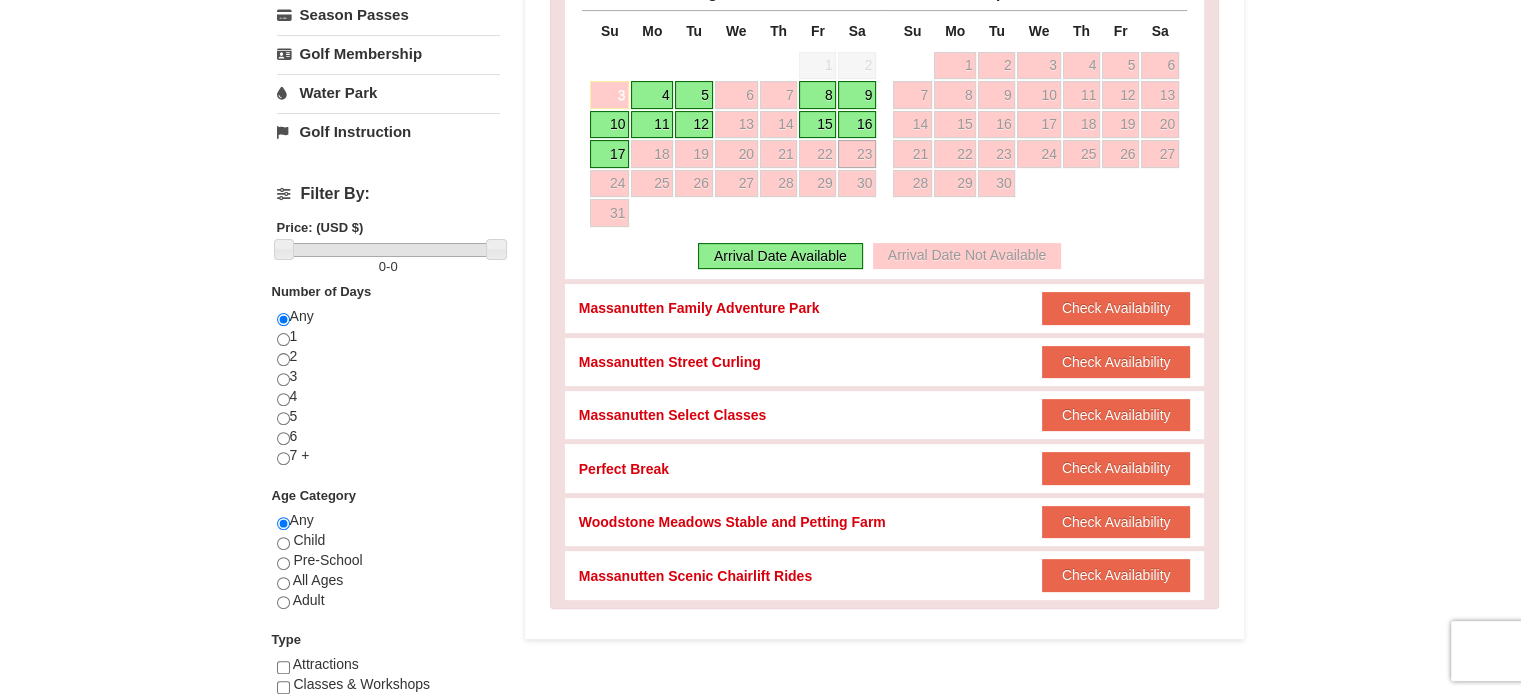 scroll, scrollTop: 600, scrollLeft: 0, axis: vertical 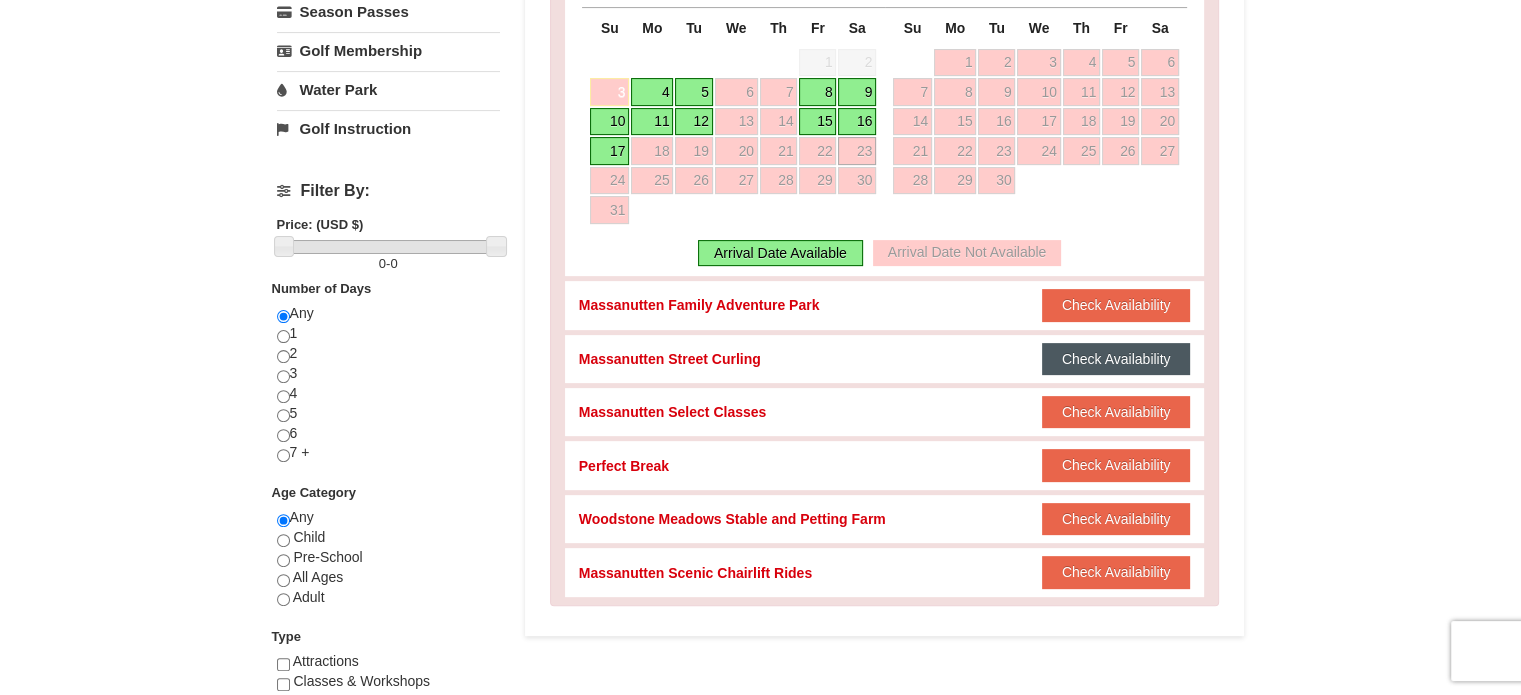 click on "Check Availability" at bounding box center [1116, 359] 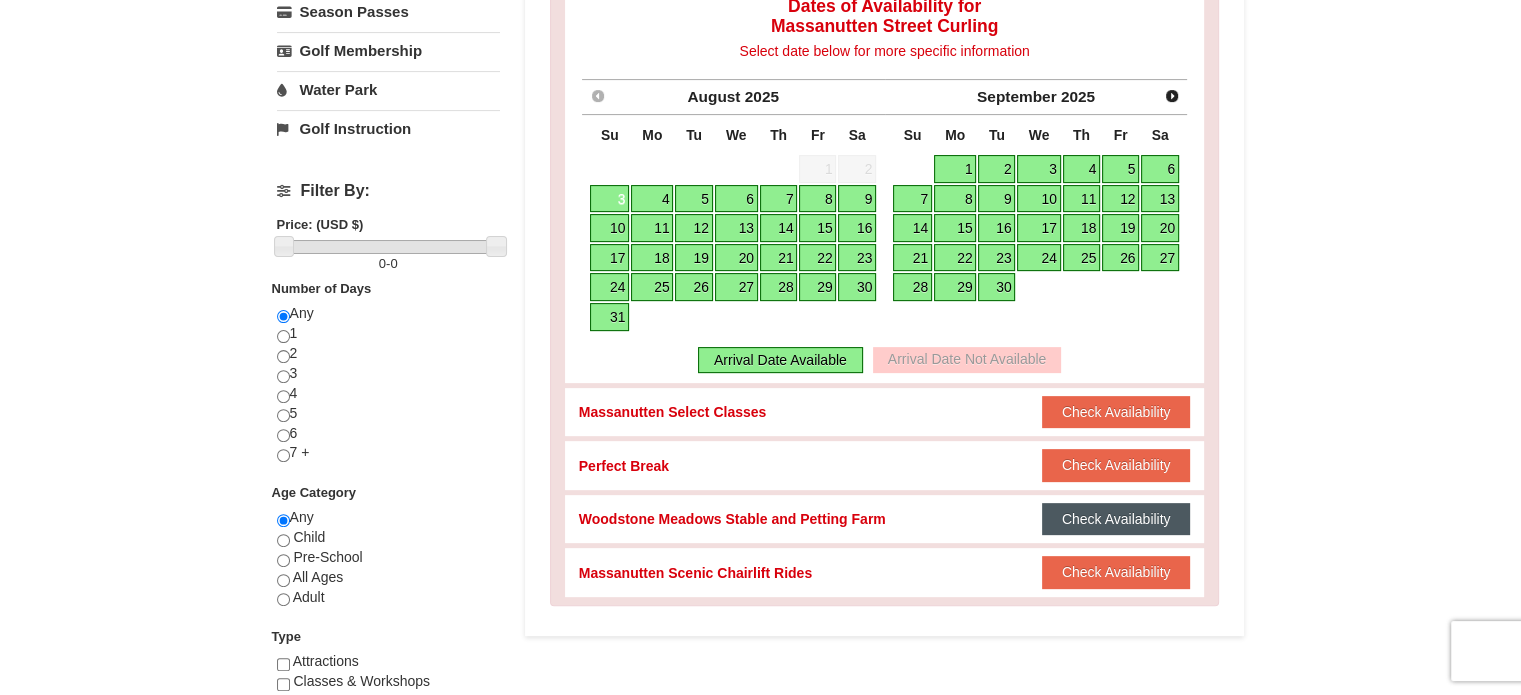 click on "Check Availability" at bounding box center (1116, 519) 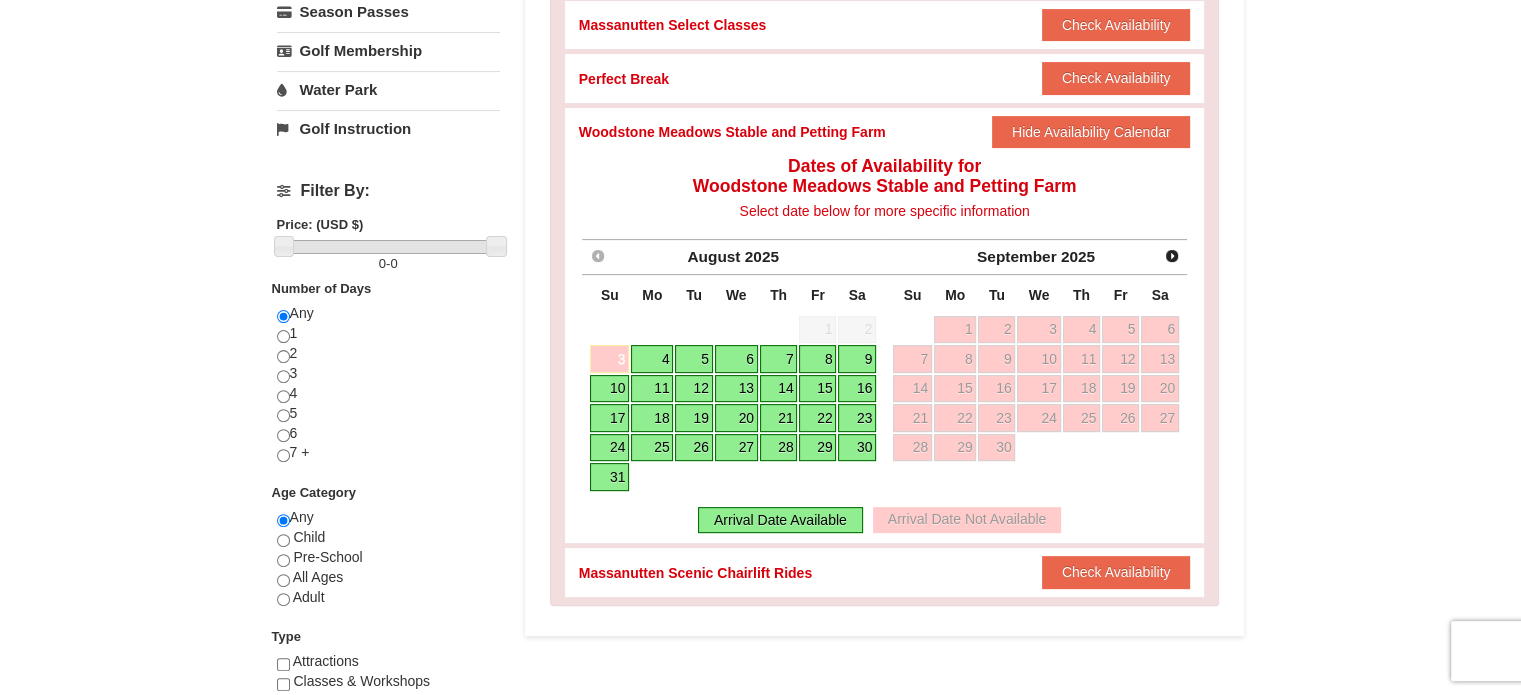 click on "24" at bounding box center (609, 448) 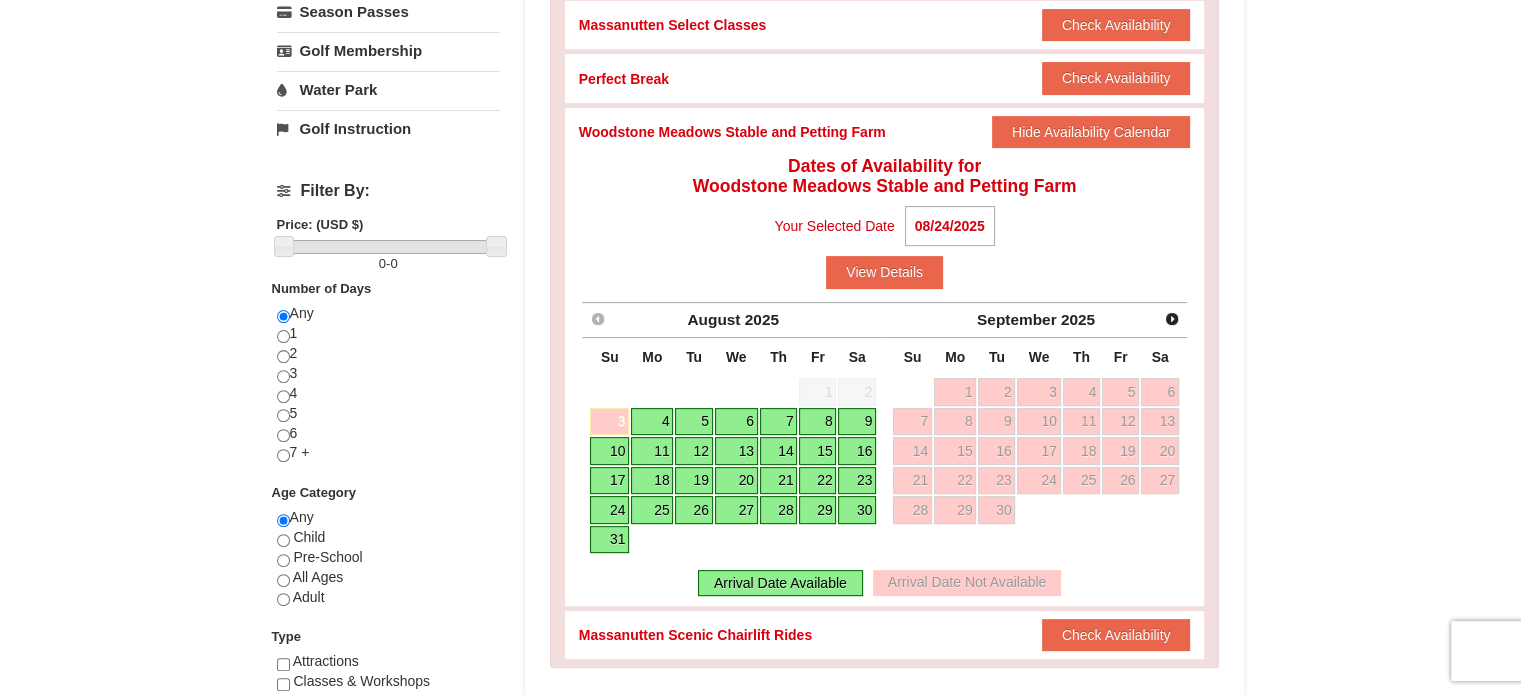 click on "24" at bounding box center [609, 510] 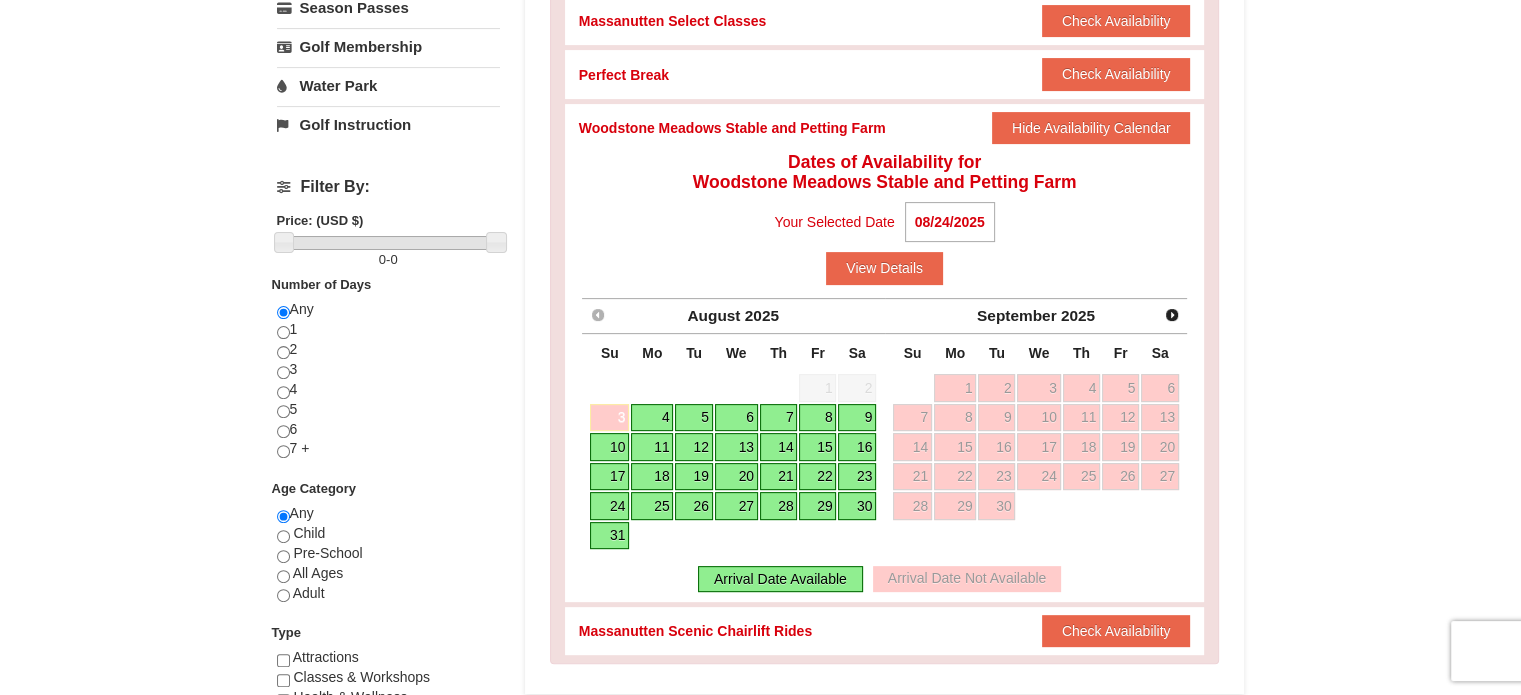 scroll, scrollTop: 600, scrollLeft: 0, axis: vertical 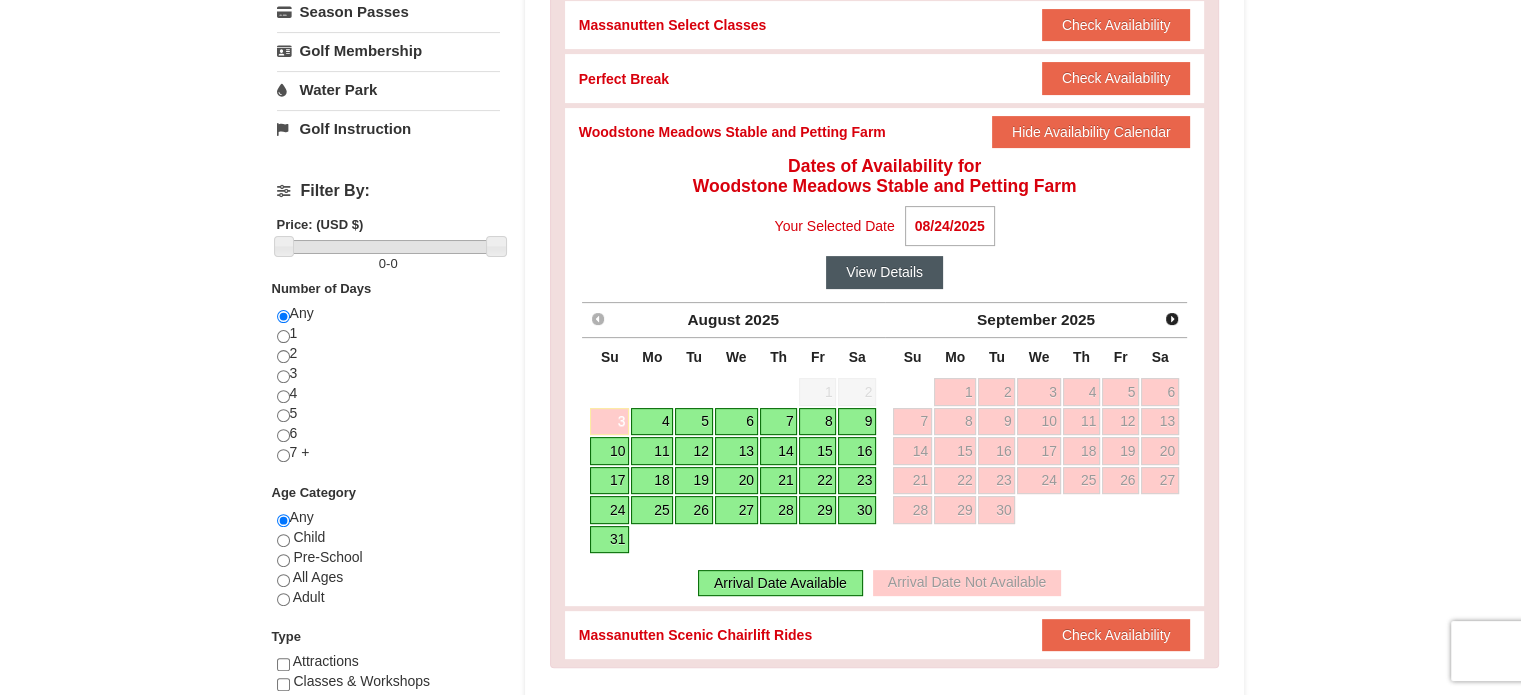 click on "View Details" at bounding box center [884, 272] 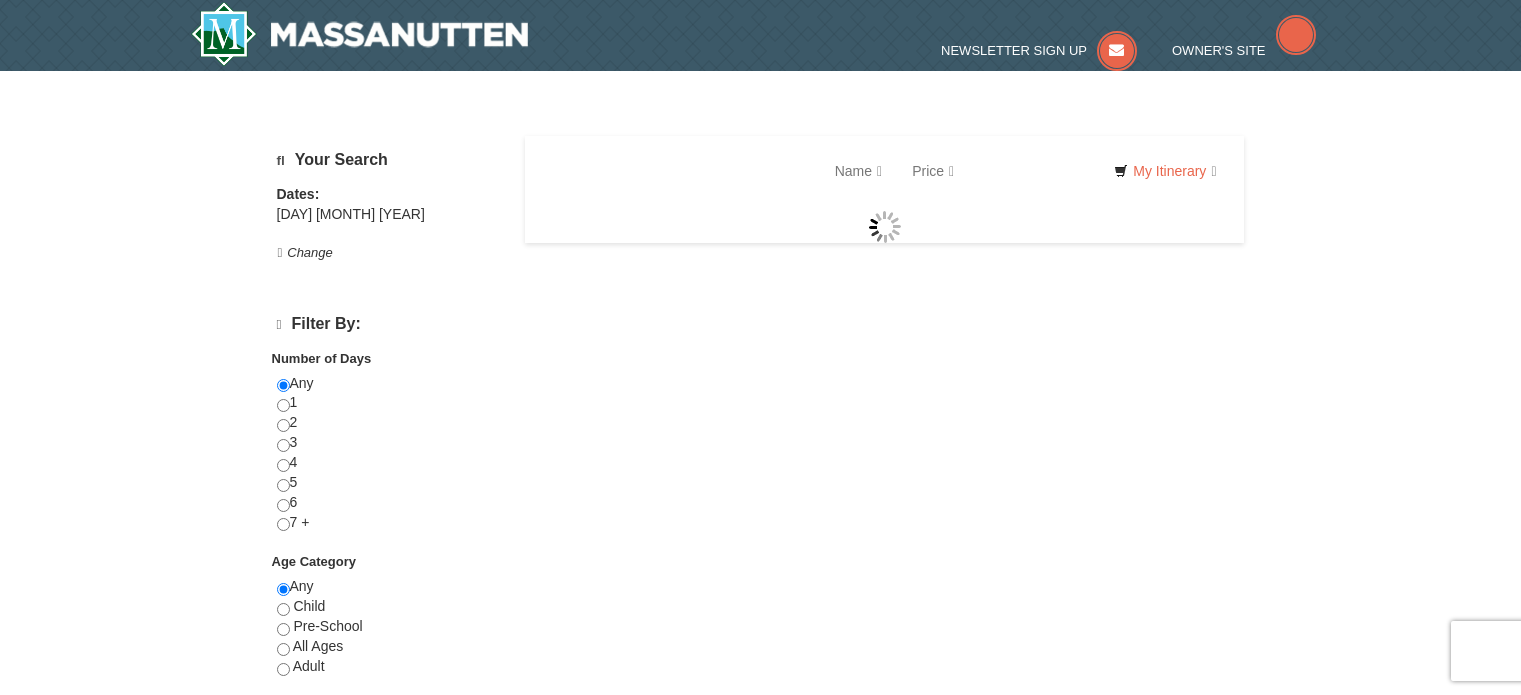 scroll, scrollTop: 0, scrollLeft: 0, axis: both 